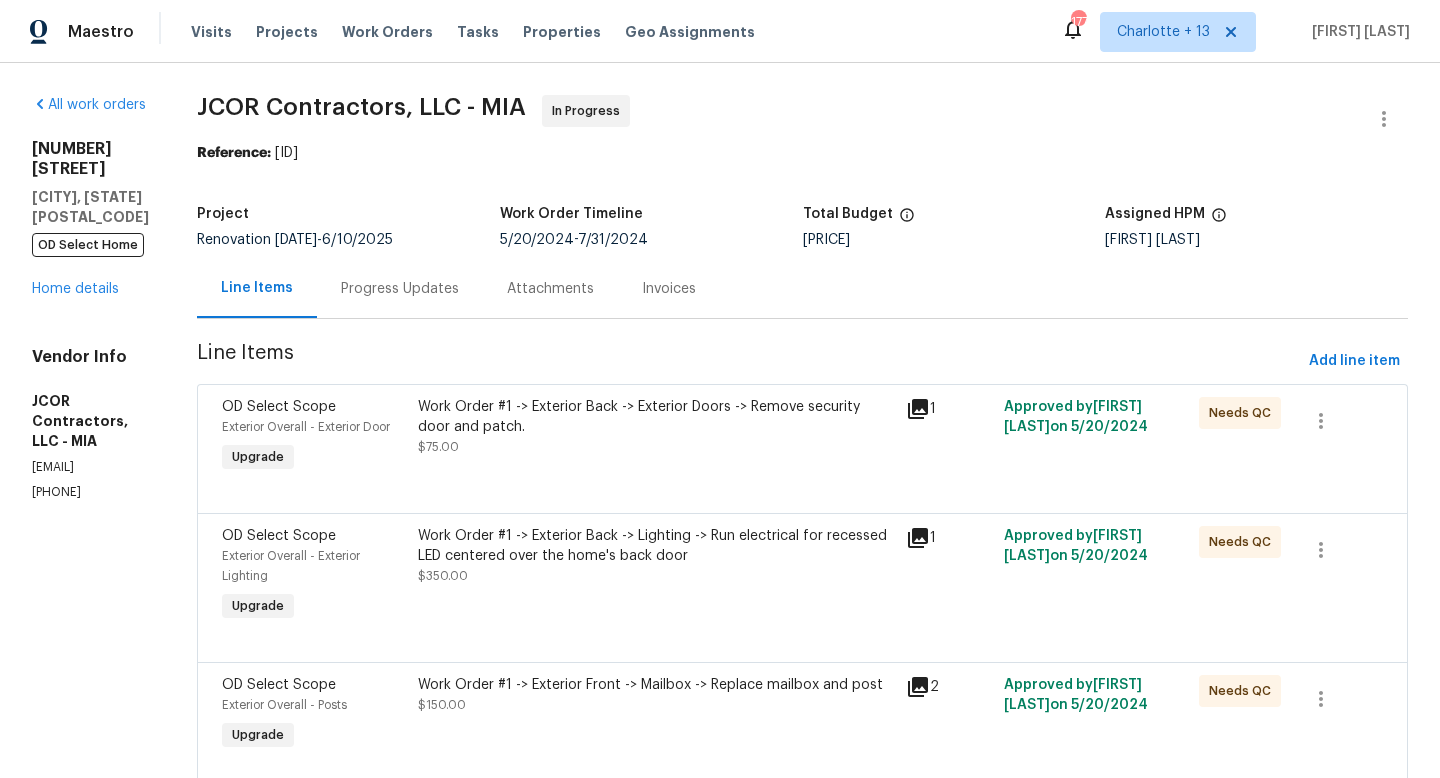 scroll, scrollTop: 0, scrollLeft: 0, axis: both 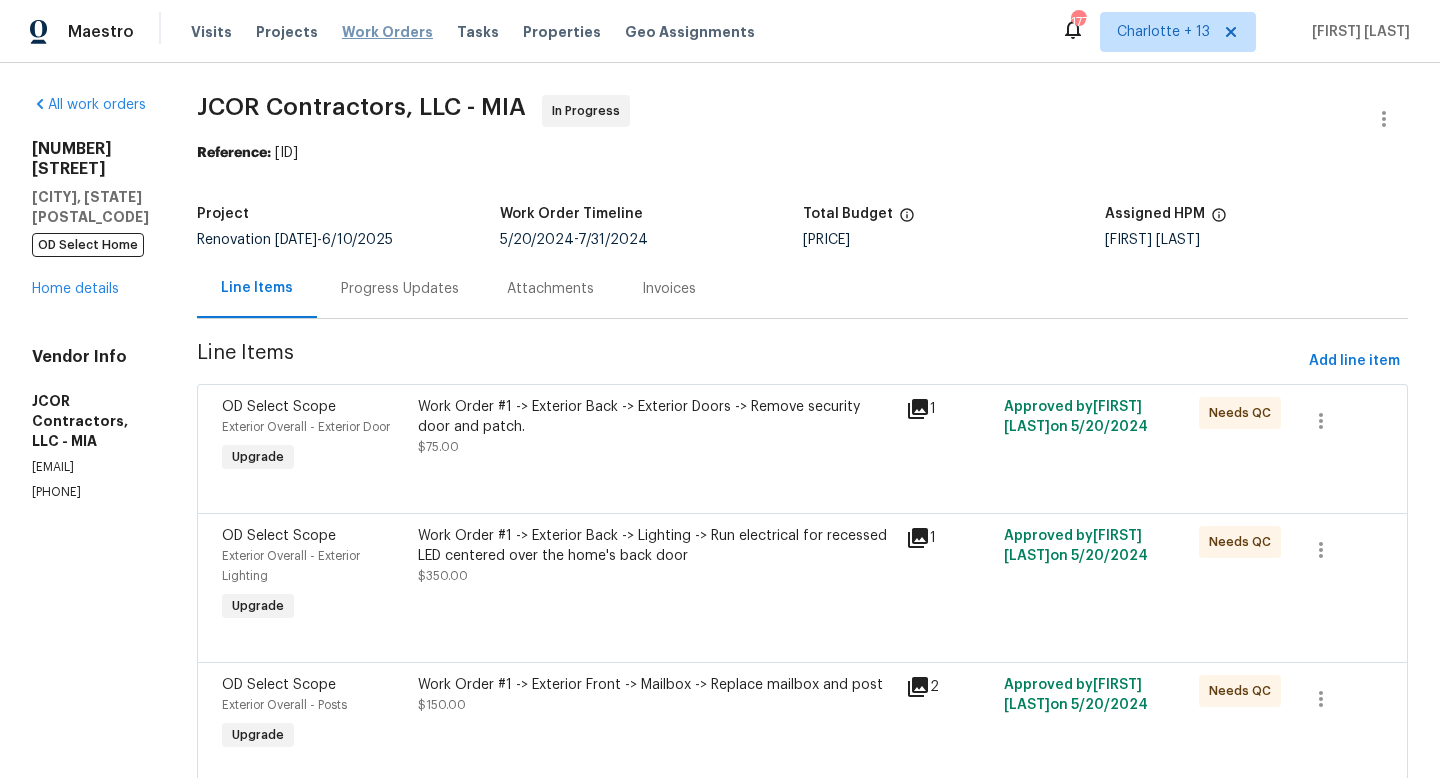 click on "Work Orders" at bounding box center [387, 32] 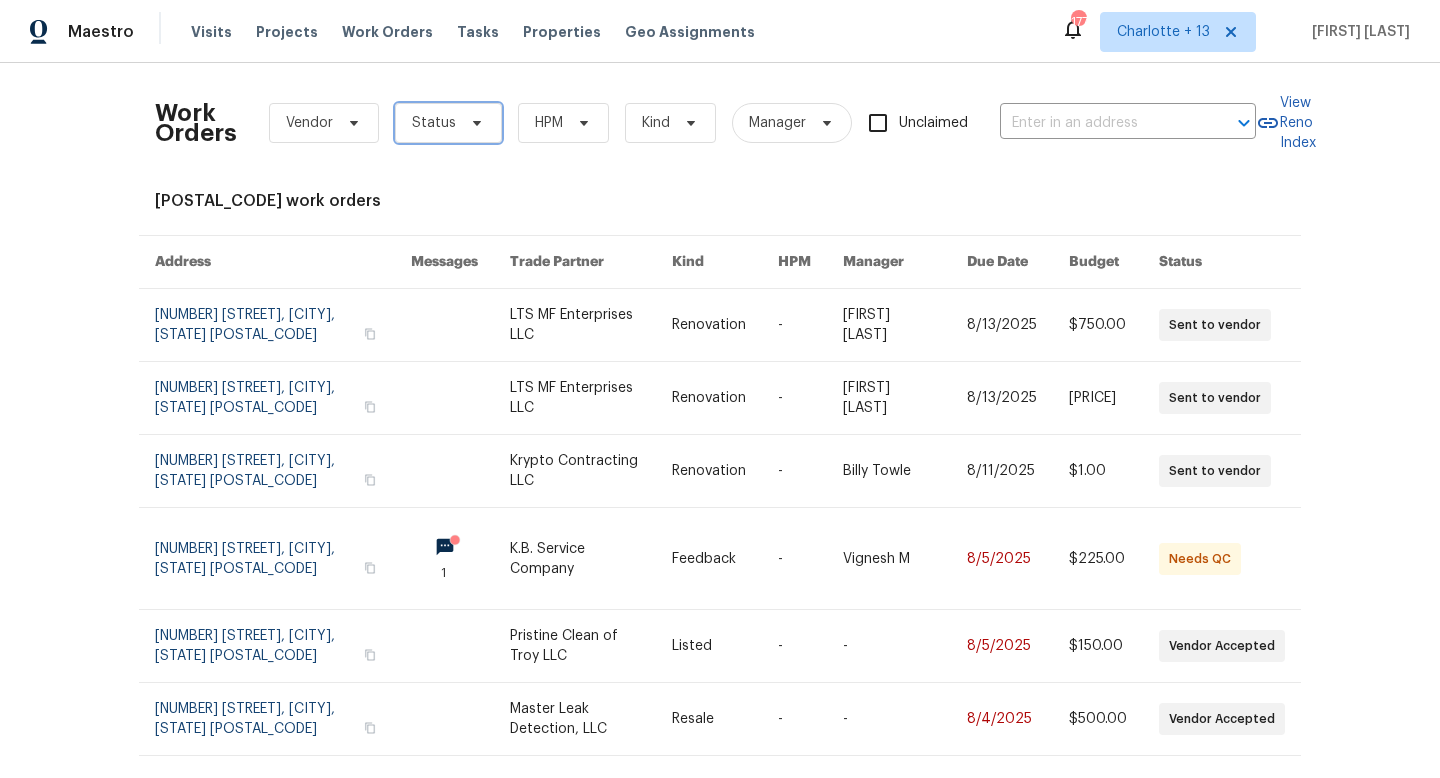 click on "Status" at bounding box center (434, 123) 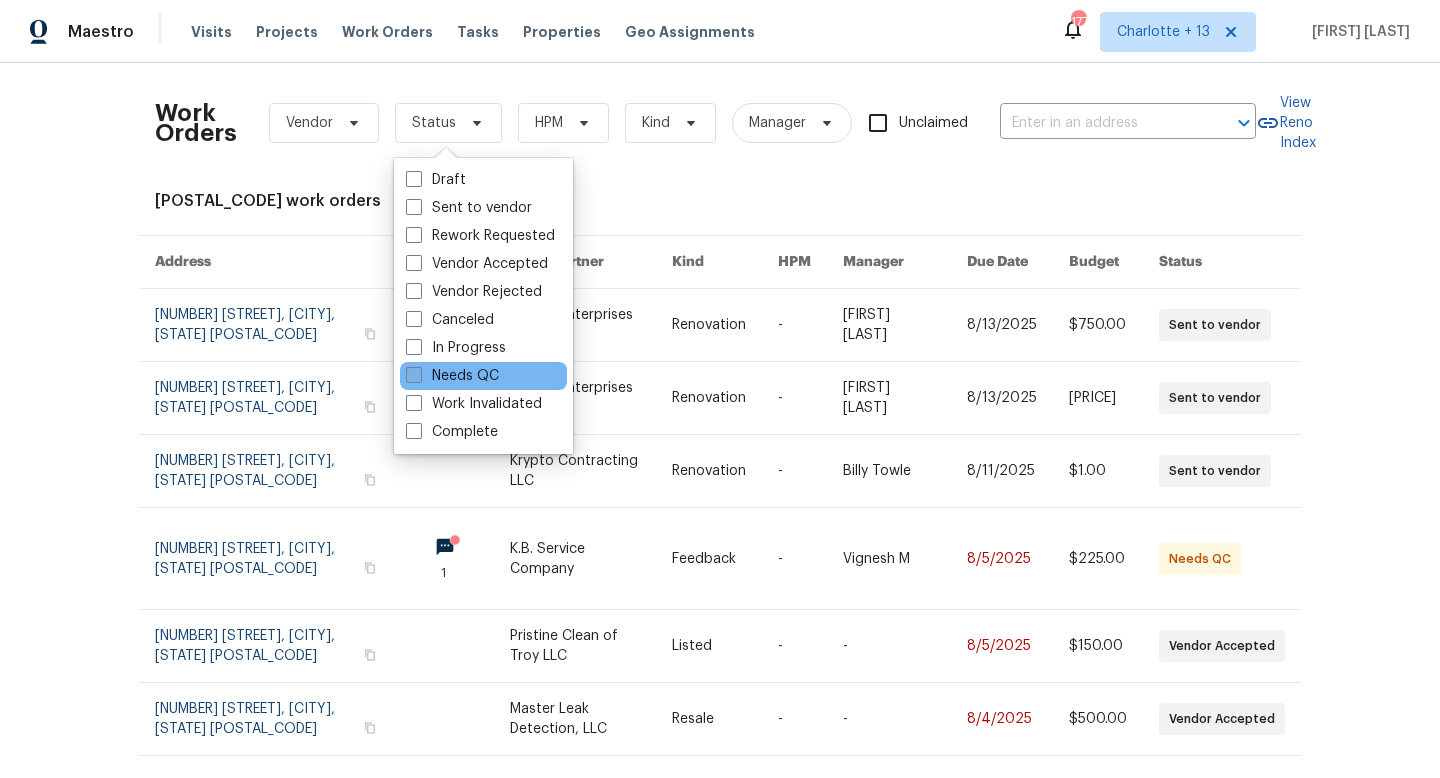 click on "Needs QC" at bounding box center [452, 376] 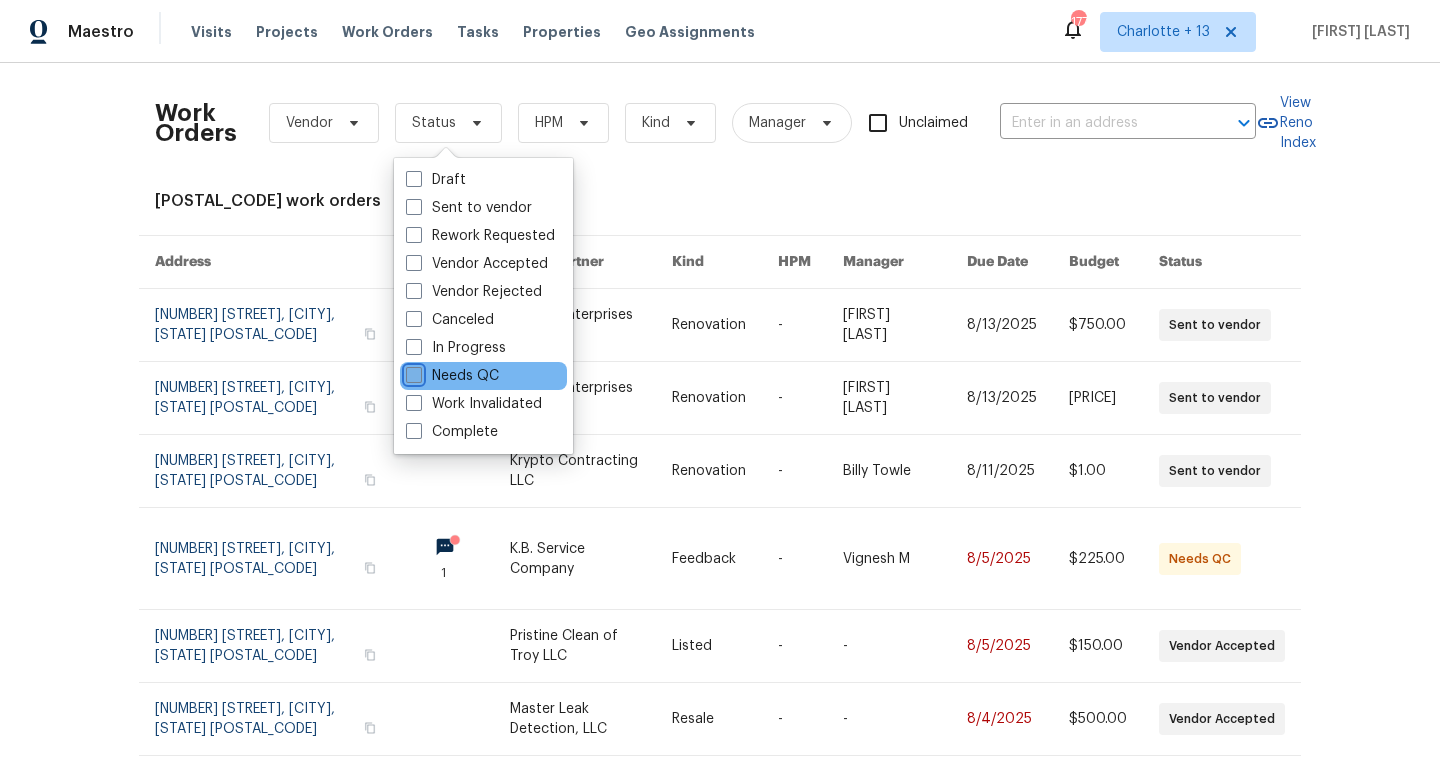 click on "Needs QC" at bounding box center [412, 372] 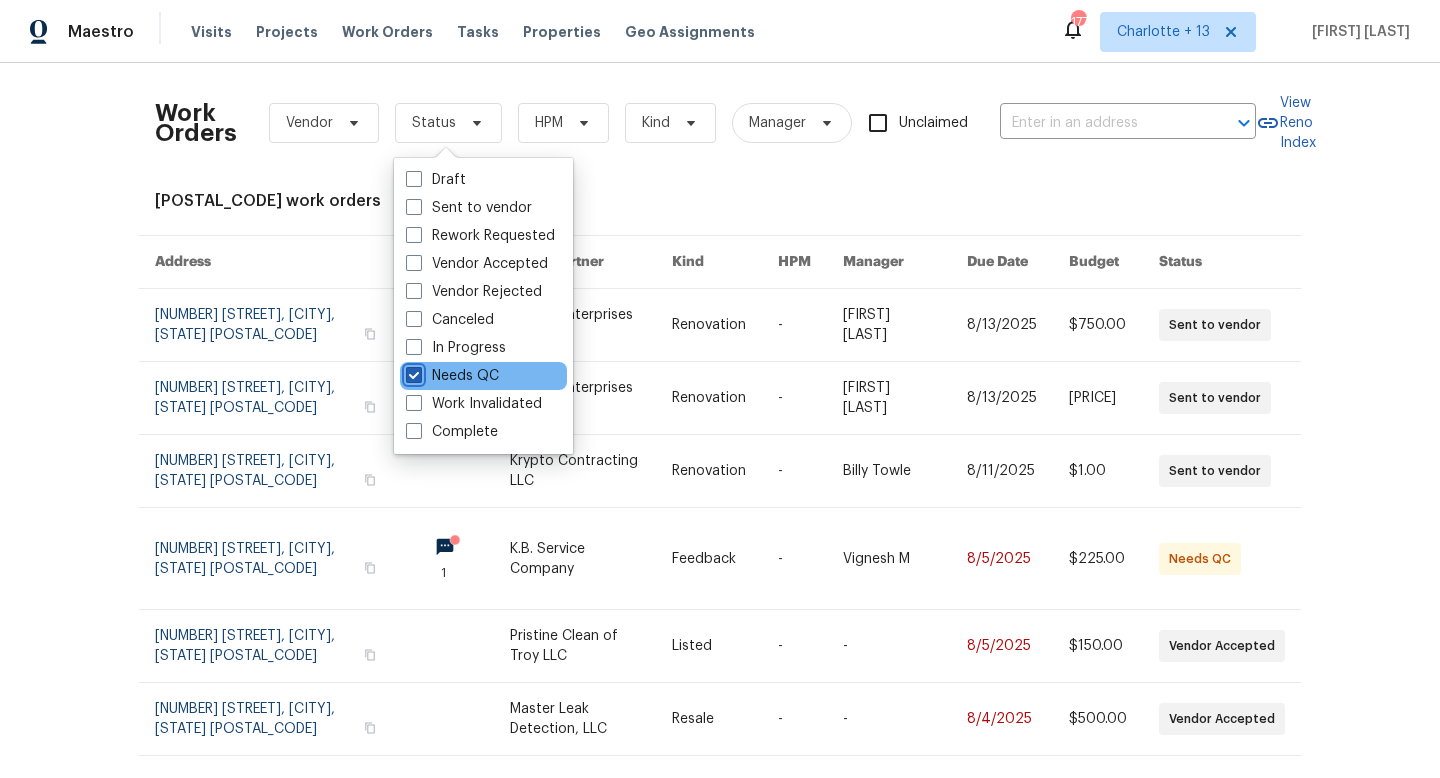 checkbox on "true" 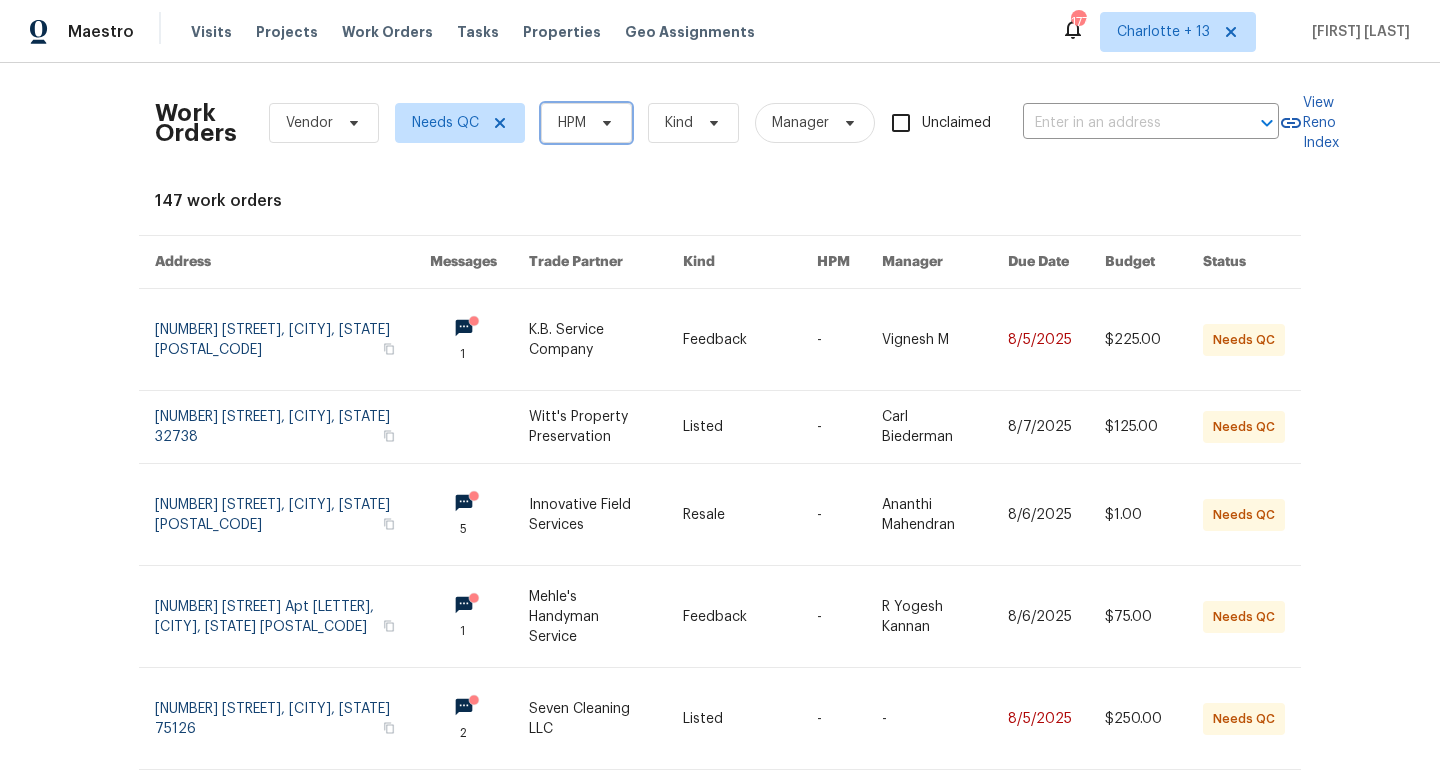 click on "HPM" at bounding box center (572, 123) 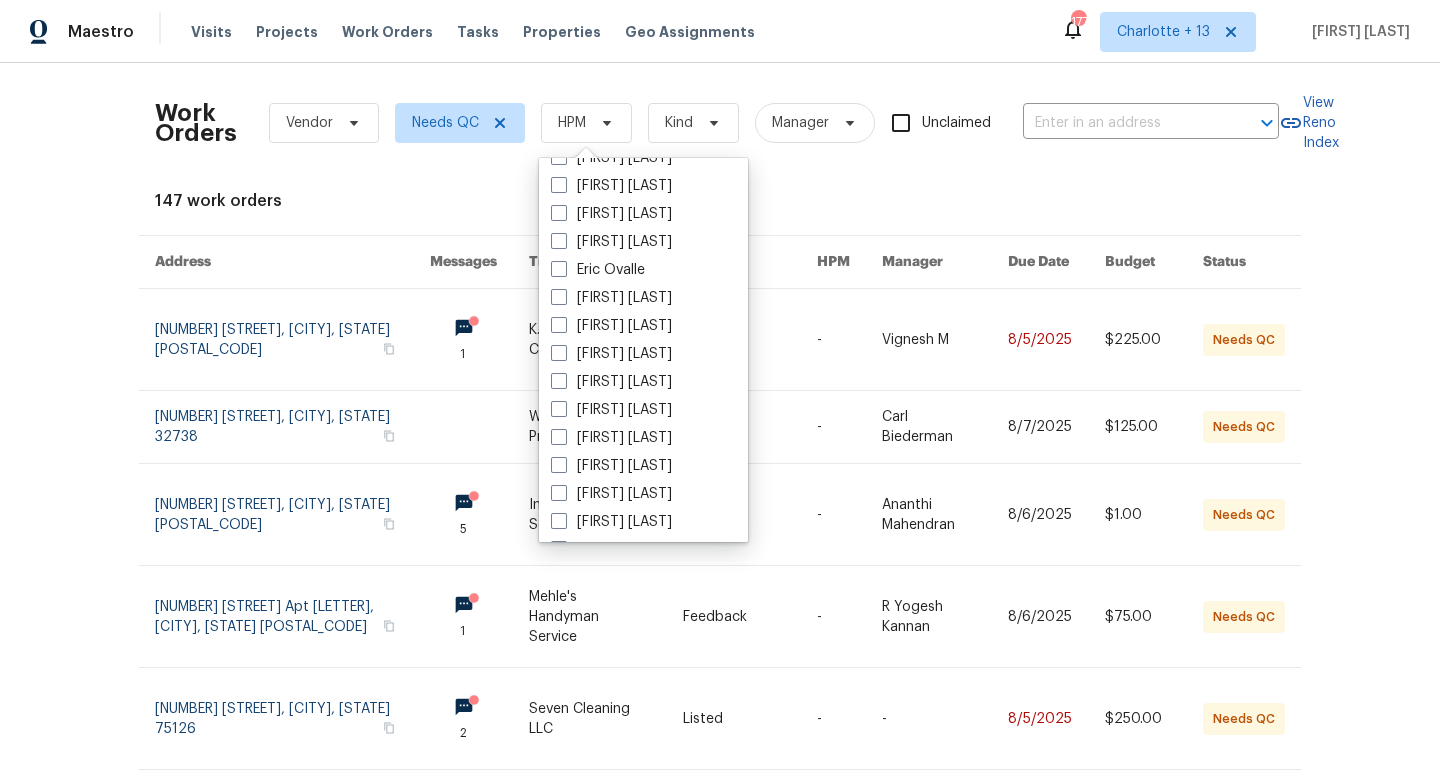 scroll, scrollTop: 1591, scrollLeft: 0, axis: vertical 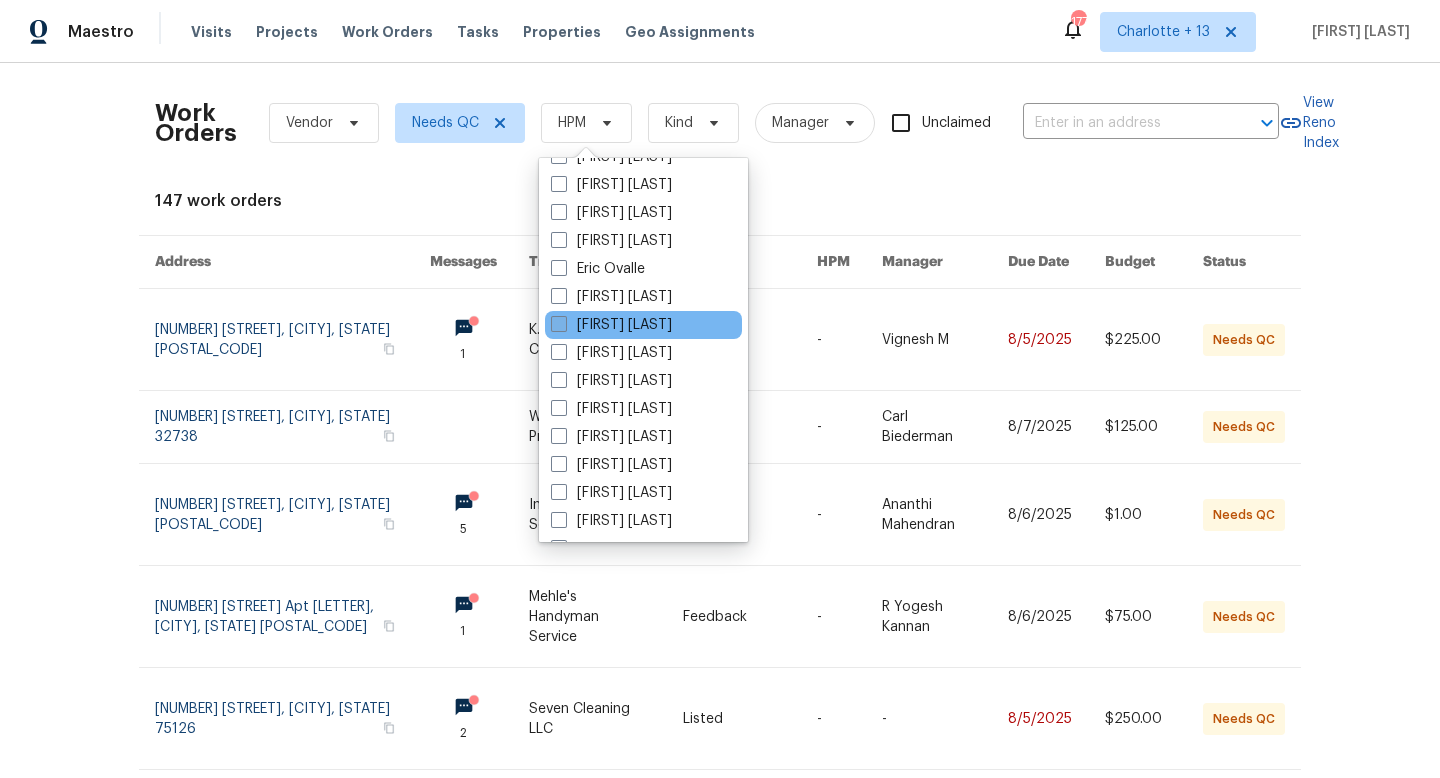 click on "[FIRST] [LAST]" at bounding box center (611, 325) 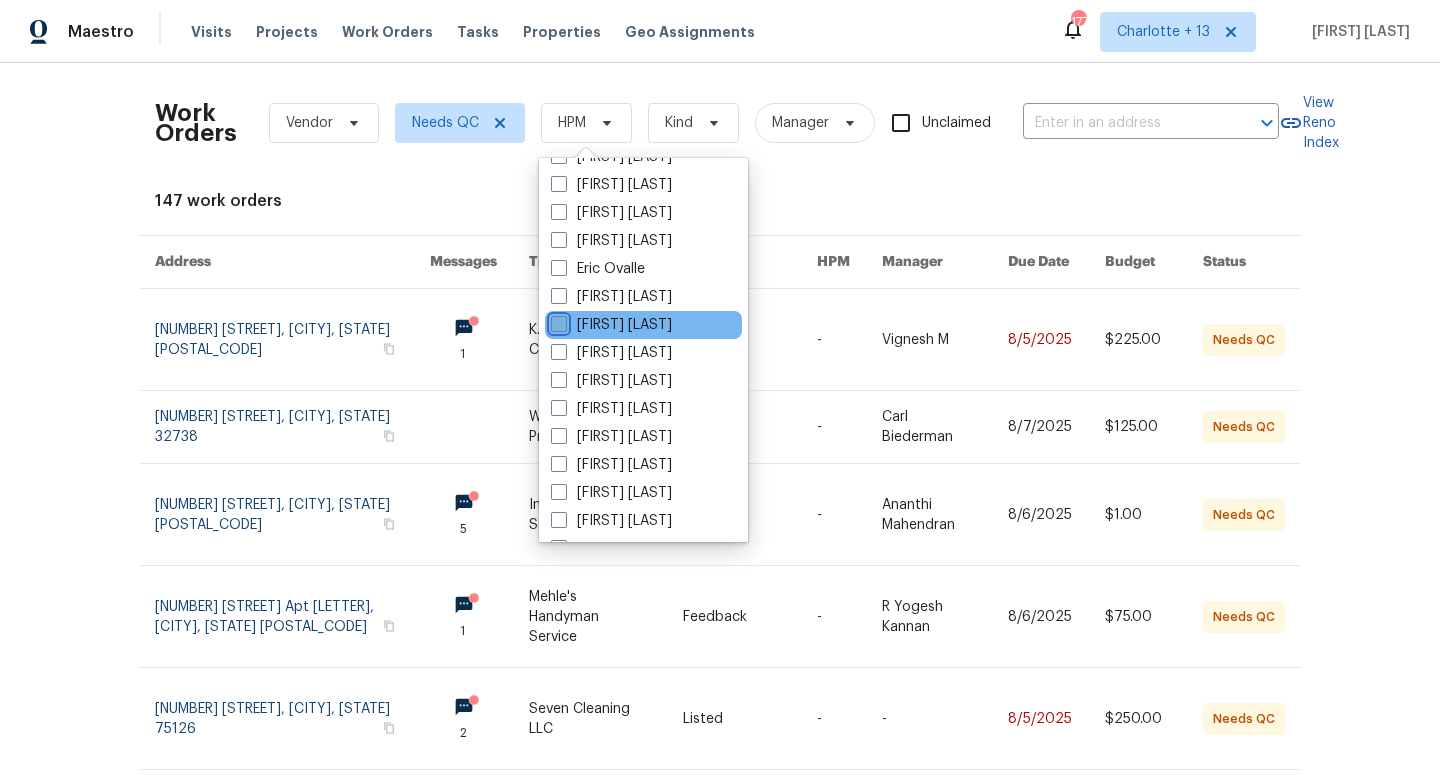click on "[FIRST] [LAST]" at bounding box center [557, 321] 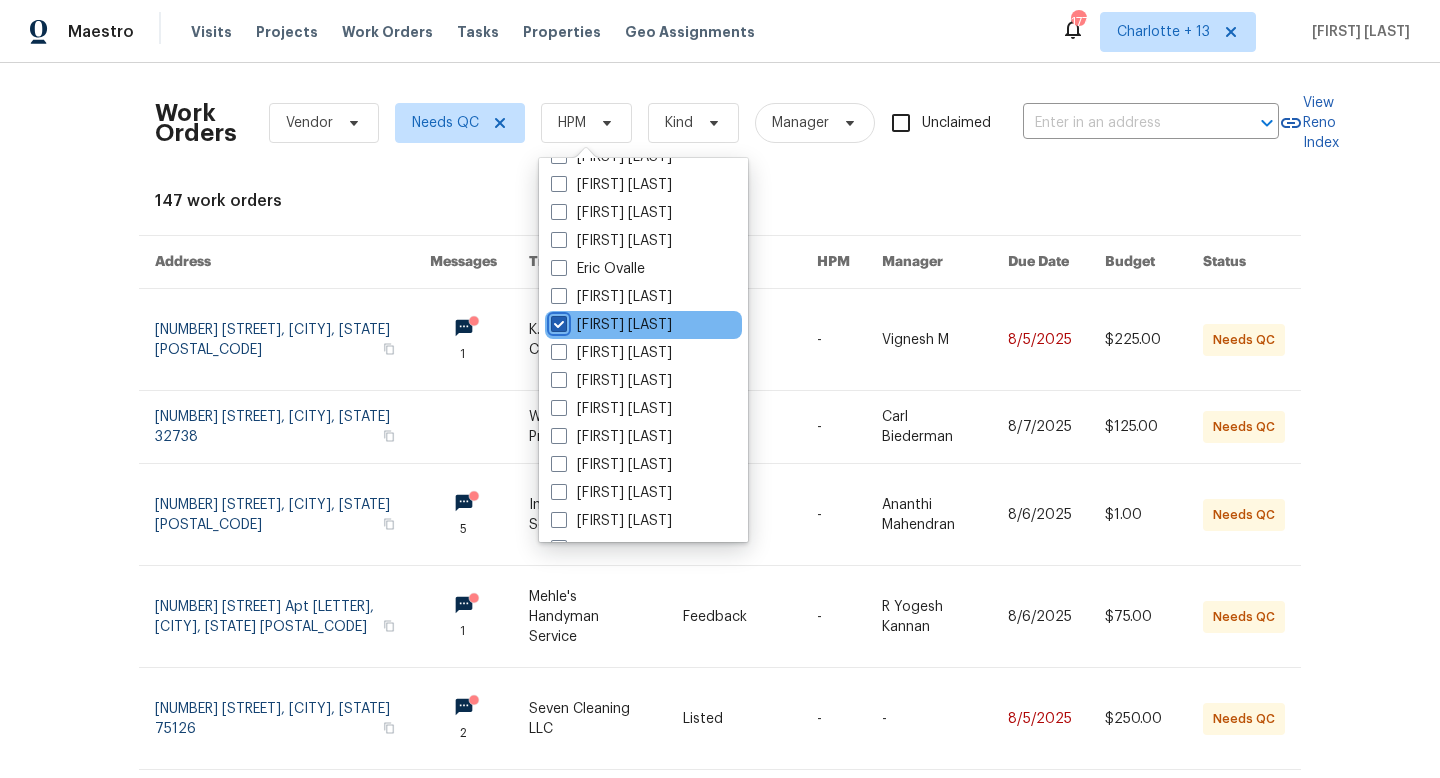 checkbox on "true" 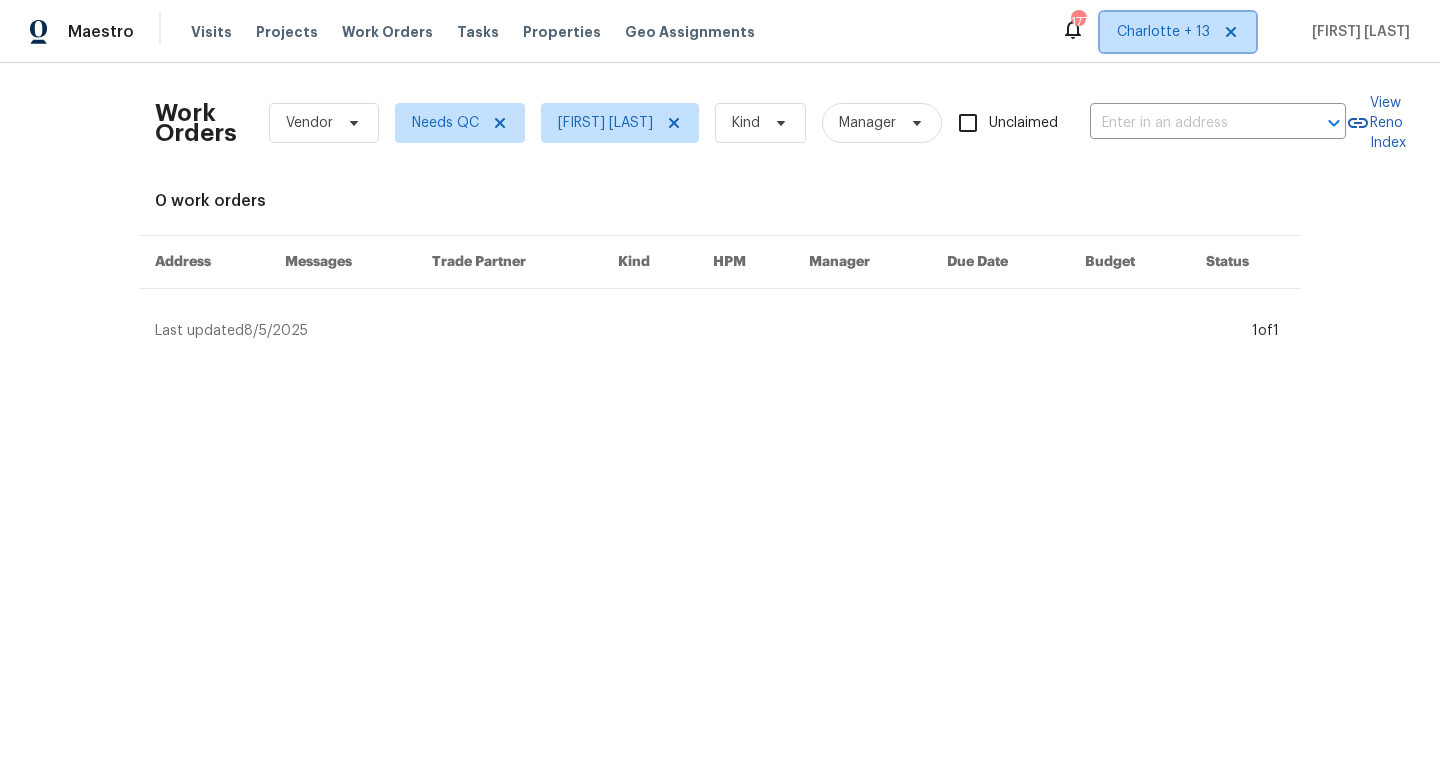 click on "Charlotte + 13" at bounding box center (1163, 32) 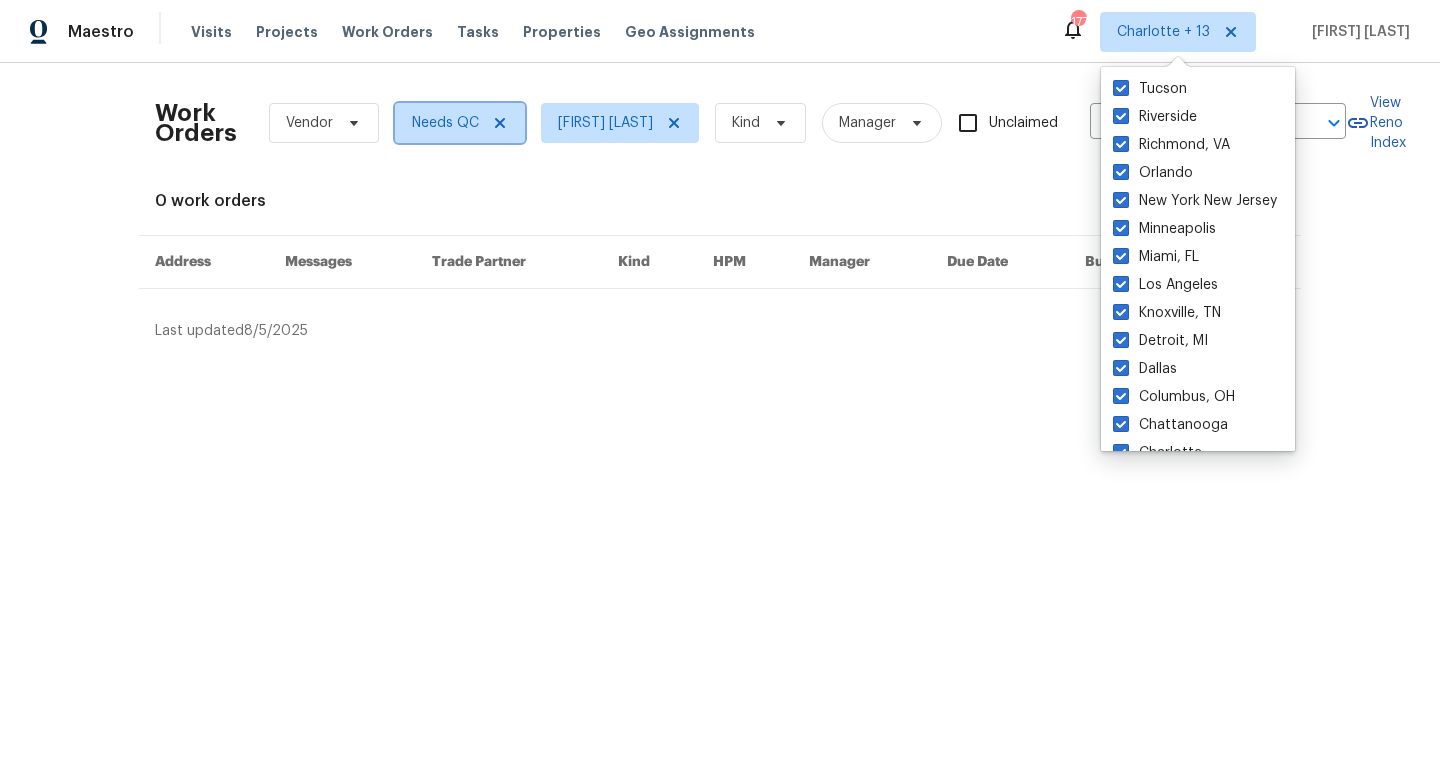 click on "Needs QC" at bounding box center (445, 123) 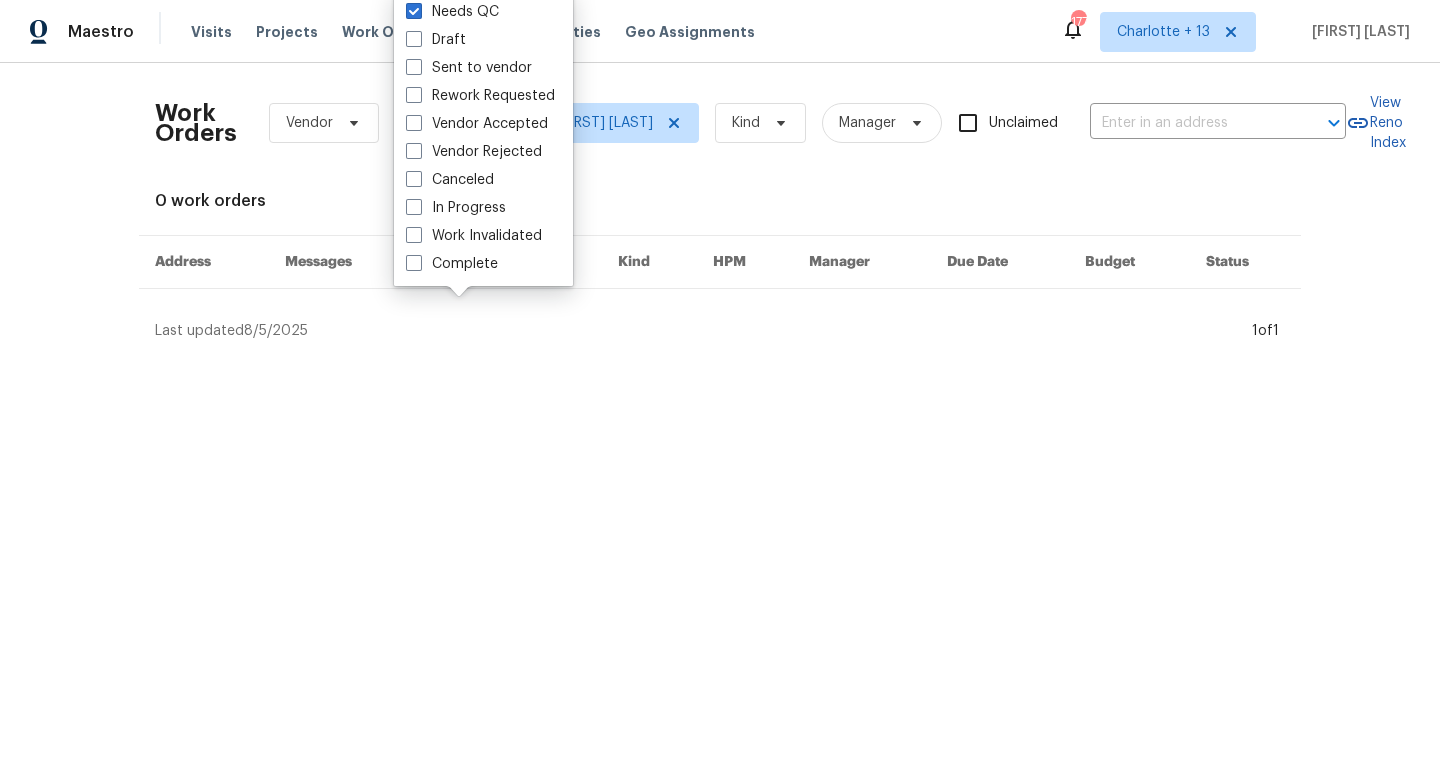 click on "Work Orders Vendor Needs QC Fernando Ortiz Kind Manager Unclaimed ​ View Reno Index 0 work orders Address Messages Trade Partner Kind HPM Manager Due Date Budget Status Last updated  8/5/2025 1  of  1" at bounding box center (720, 210) 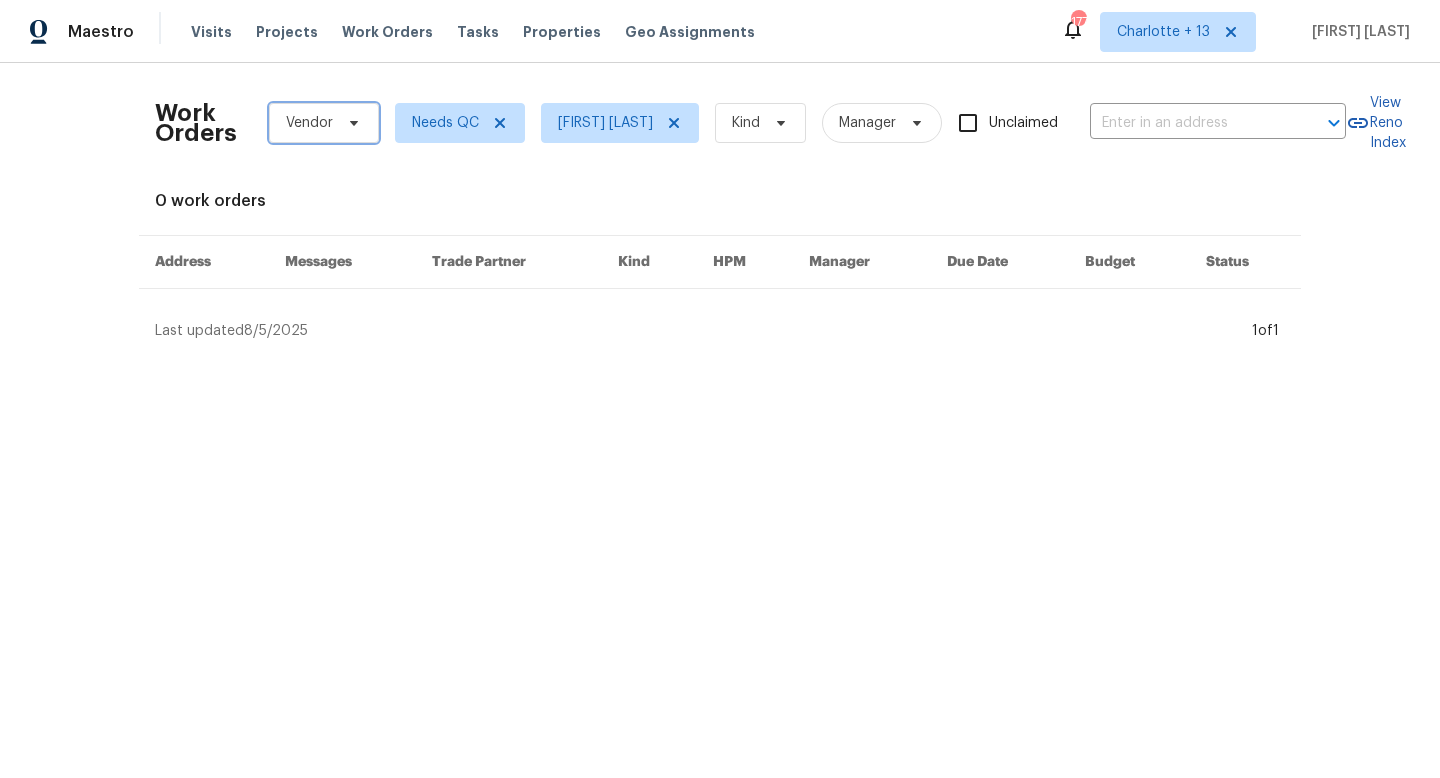 click on "Vendor" at bounding box center (309, 123) 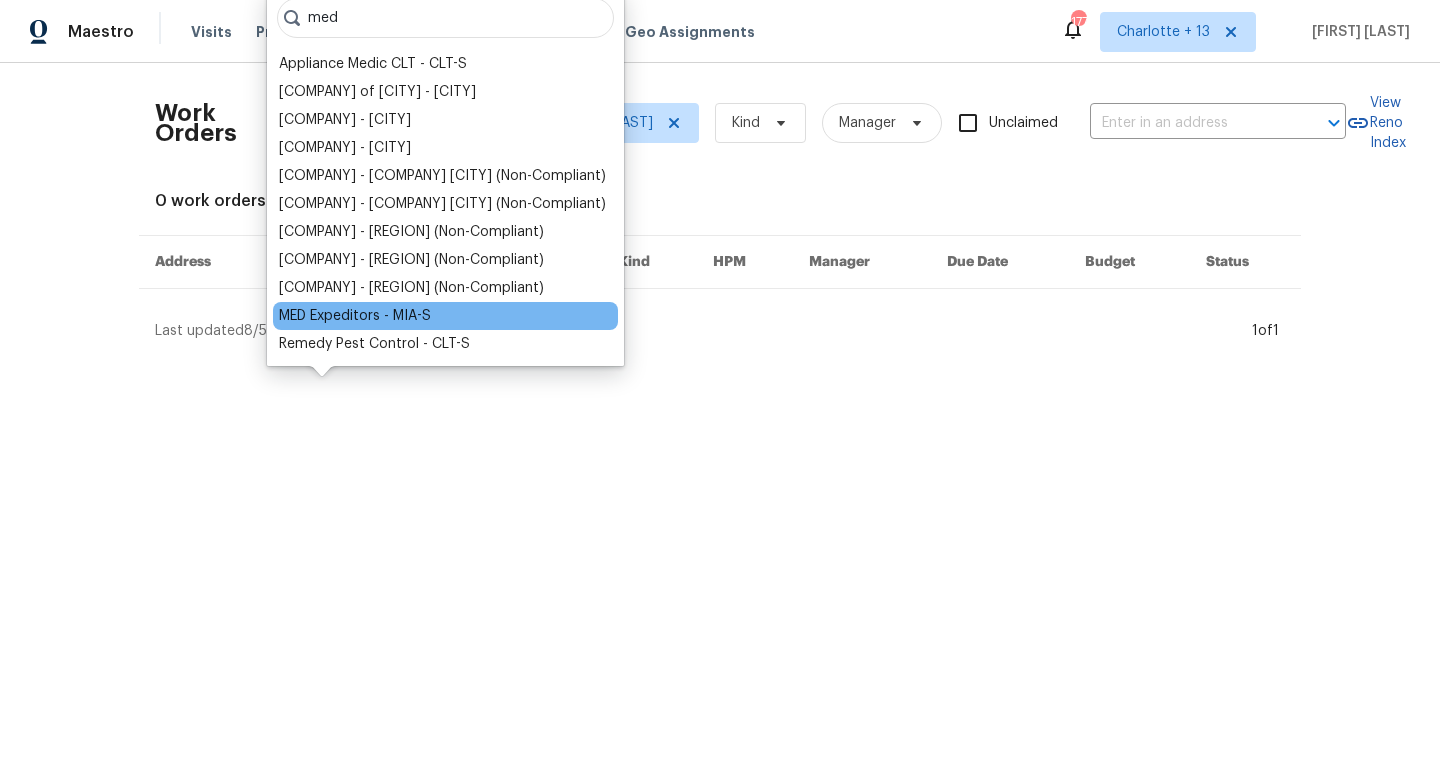 type on "med" 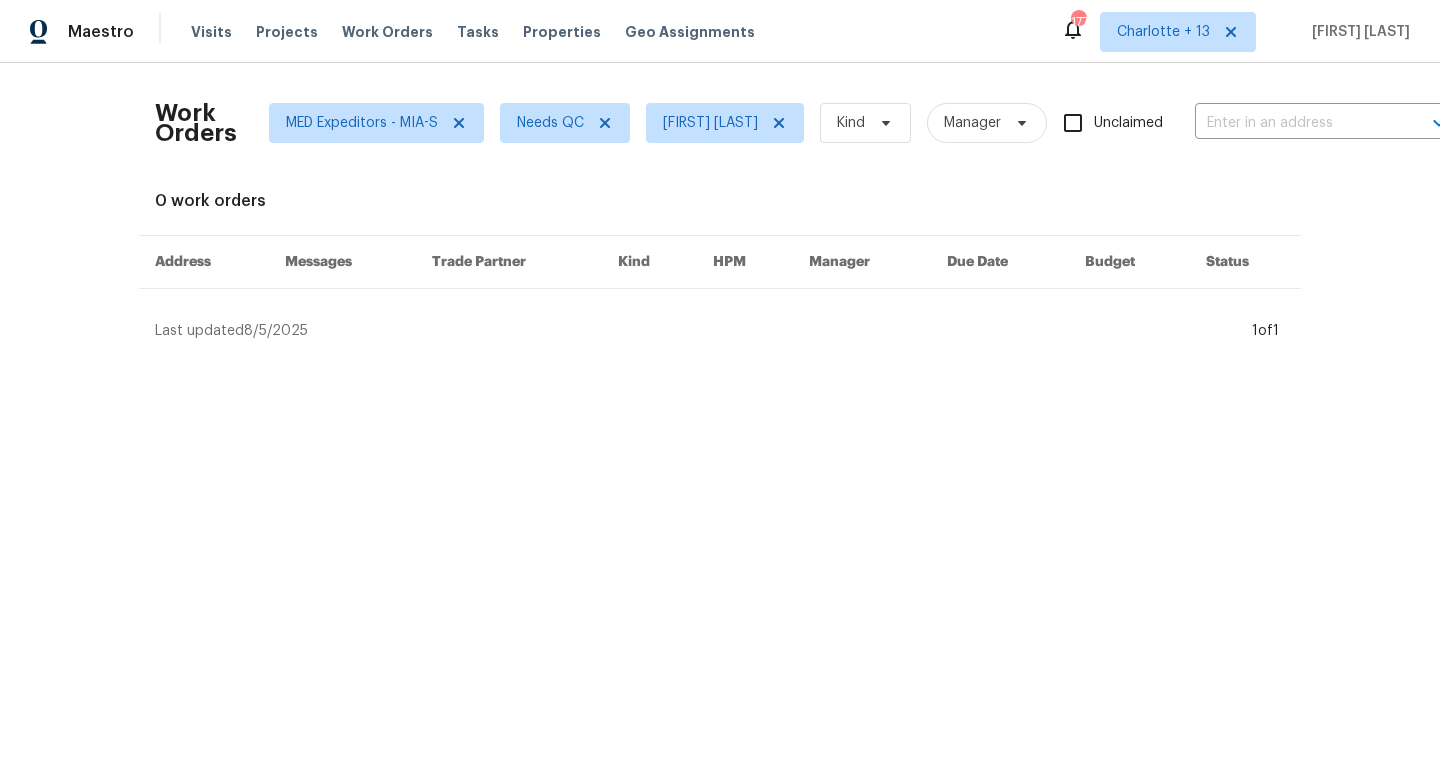 click on "Messages" at bounding box center (342, 262) 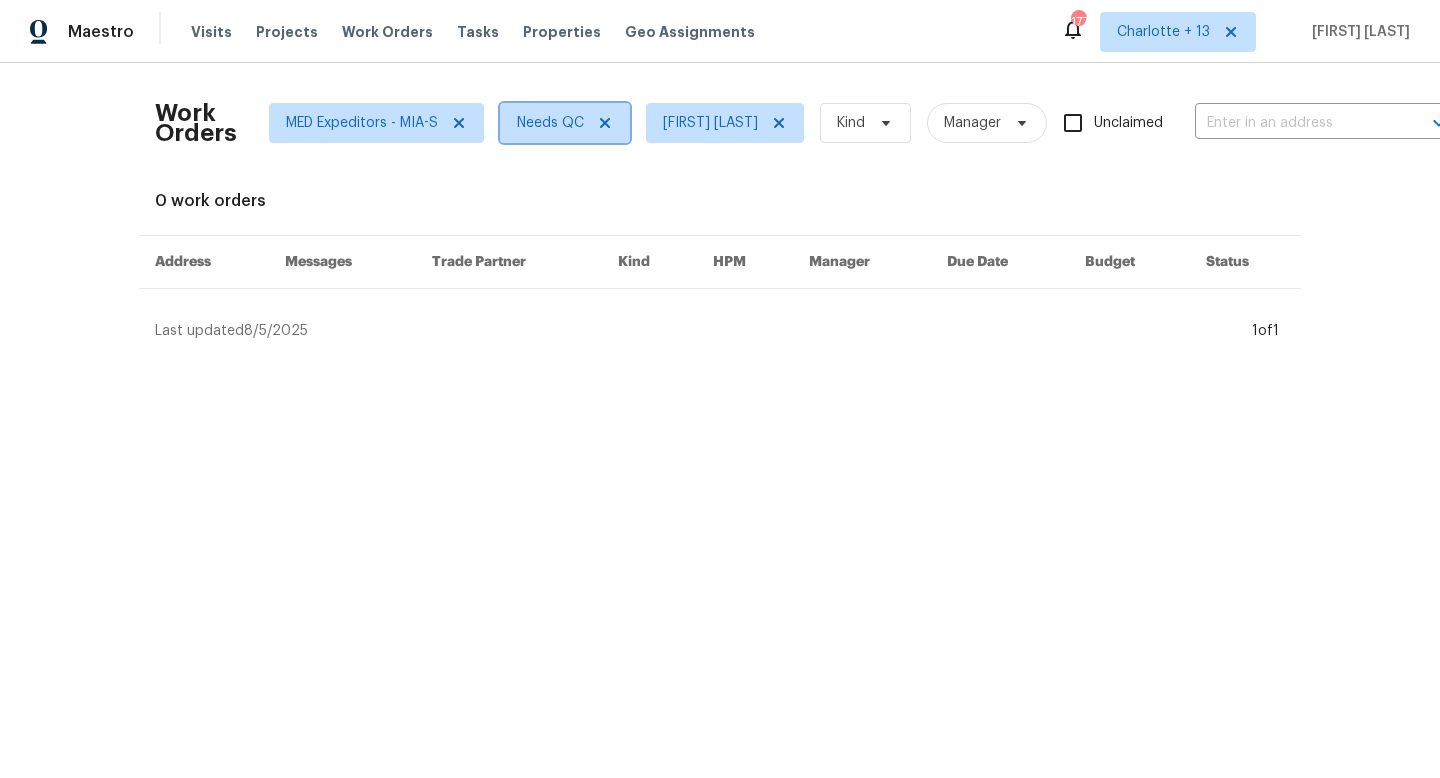 click 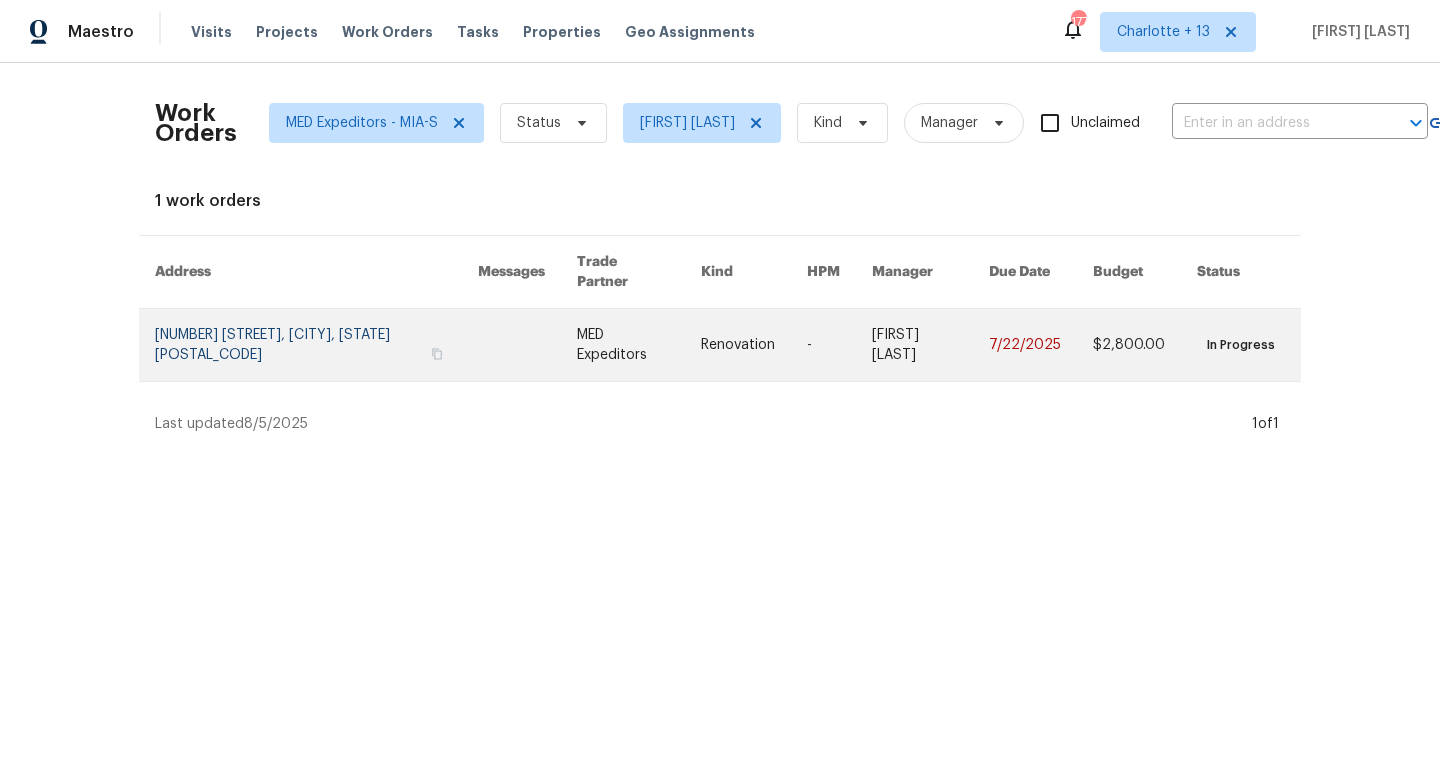 click at bounding box center [316, 345] 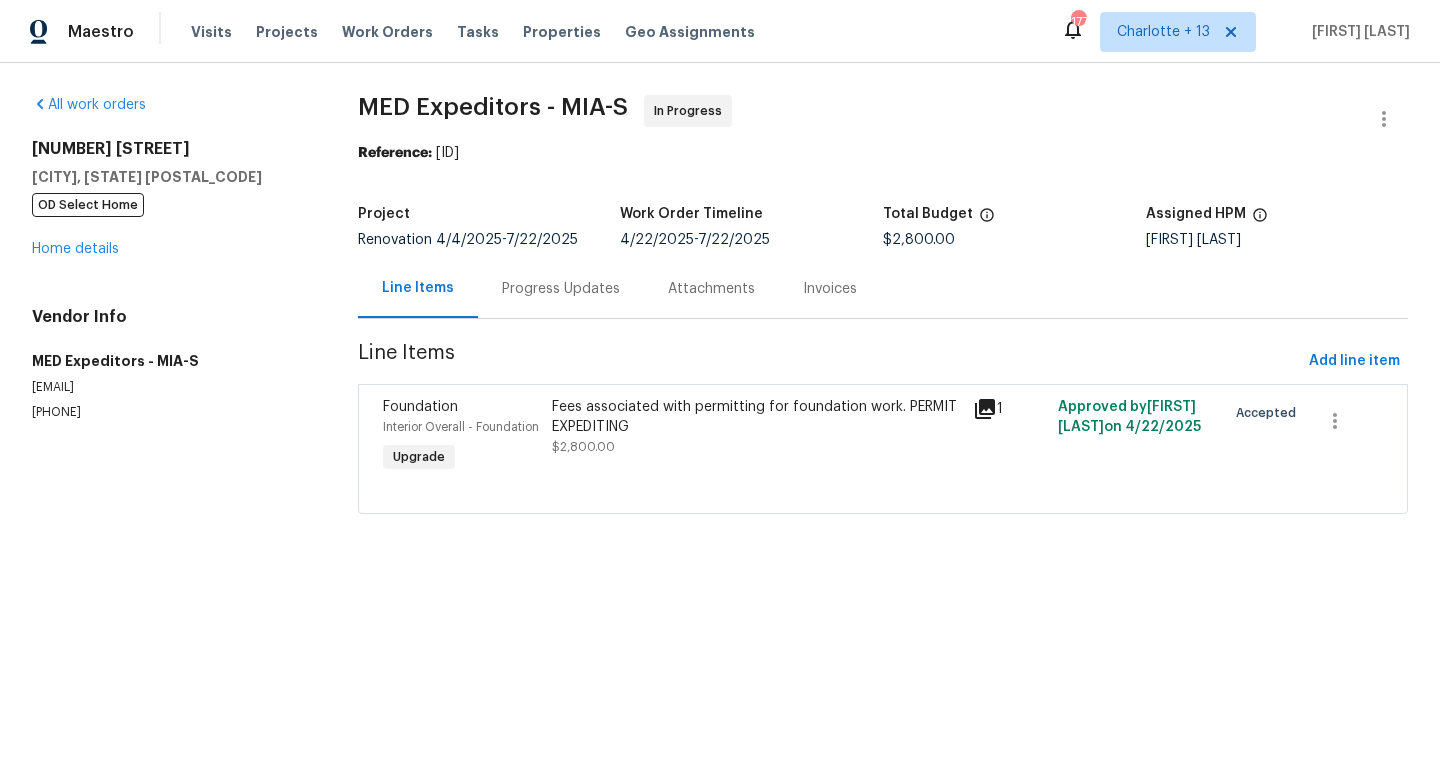 drag, startPoint x: 33, startPoint y: 389, endPoint x: 212, endPoint y: 386, distance: 179.02513 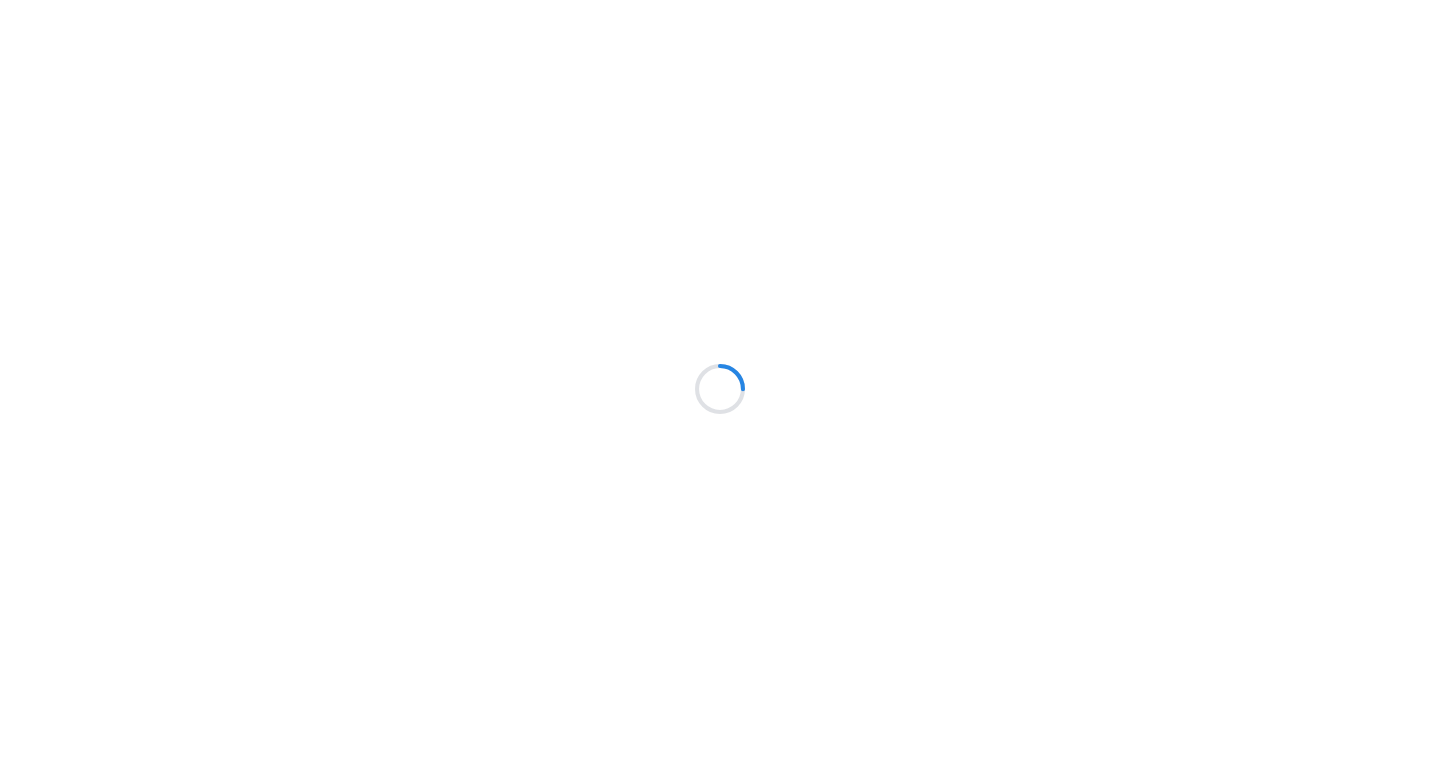 scroll, scrollTop: 0, scrollLeft: 0, axis: both 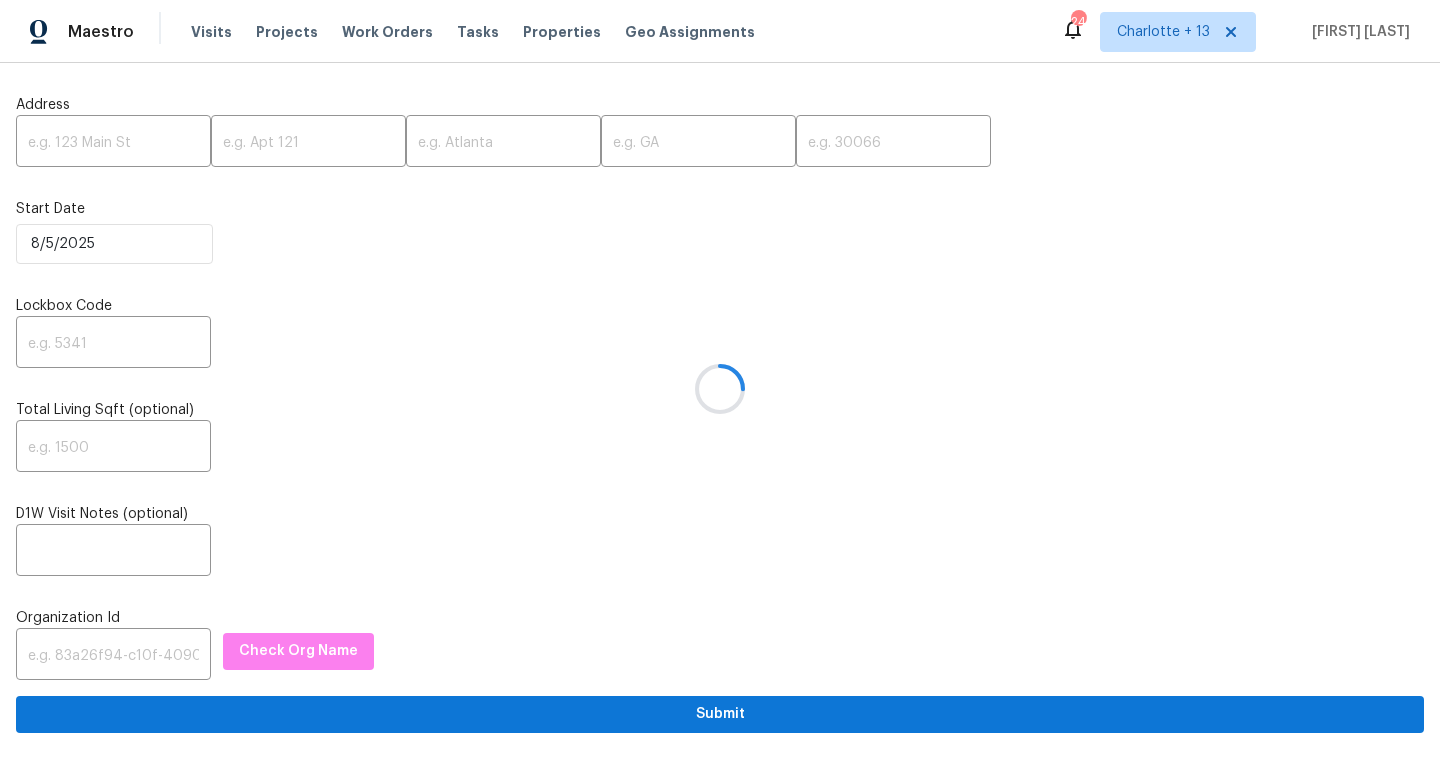 click at bounding box center [720, 389] 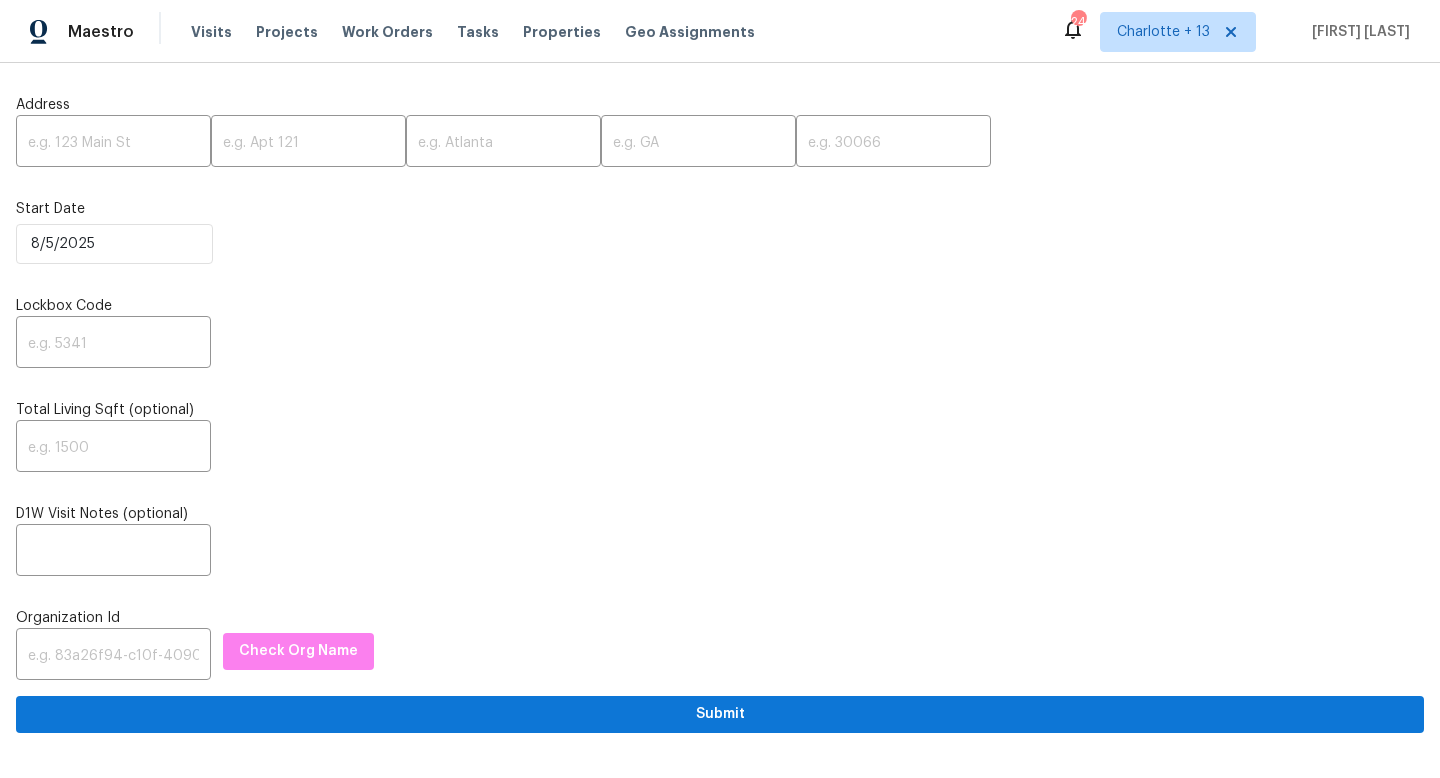 click at bounding box center [113, 143] 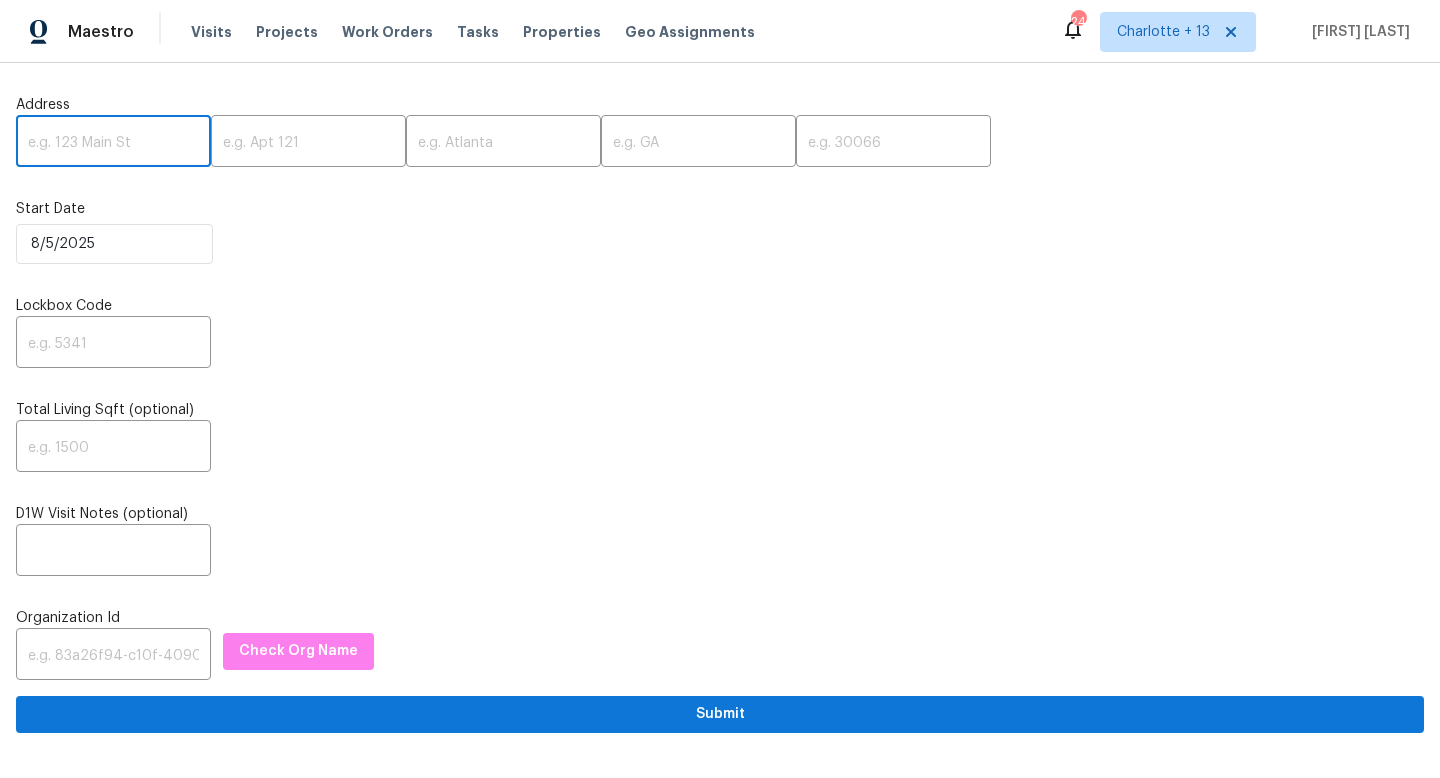 paste on "[NUMBER] [STREET], [CITY], [STATE] [POSTAL_CODE]" 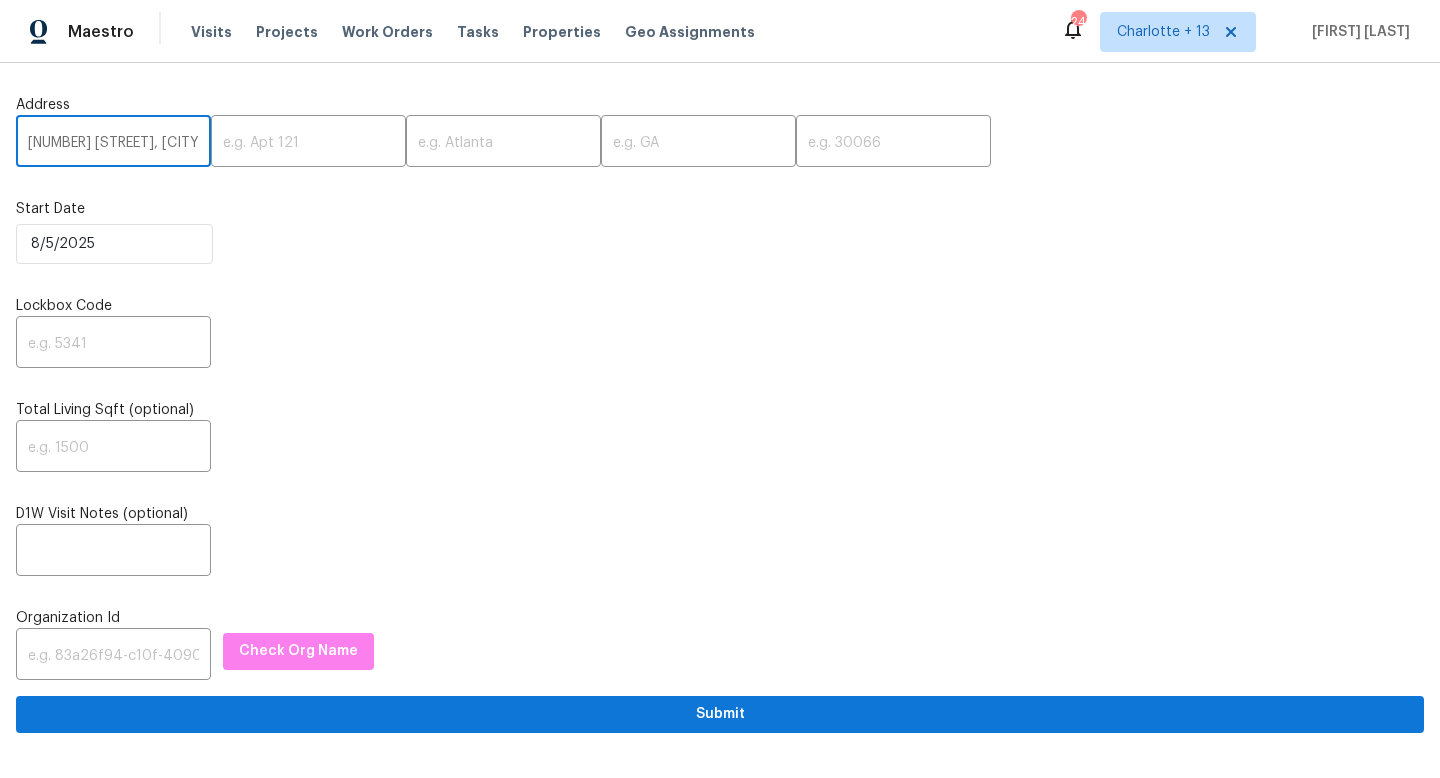 scroll, scrollTop: 0, scrollLeft: 121, axis: horizontal 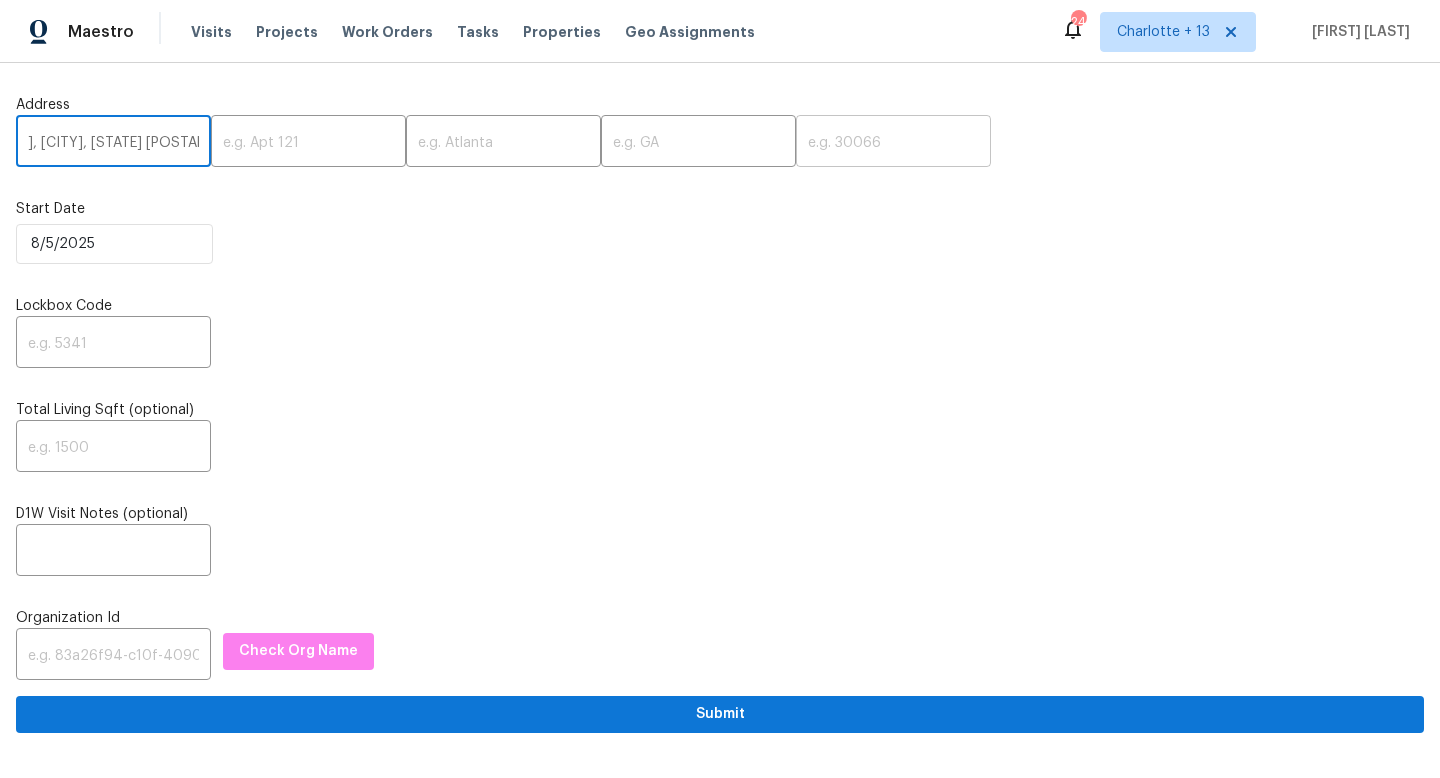 type on "[NUMBER] [STREET], [CITY], [STATE] [POSTAL_CODE]" 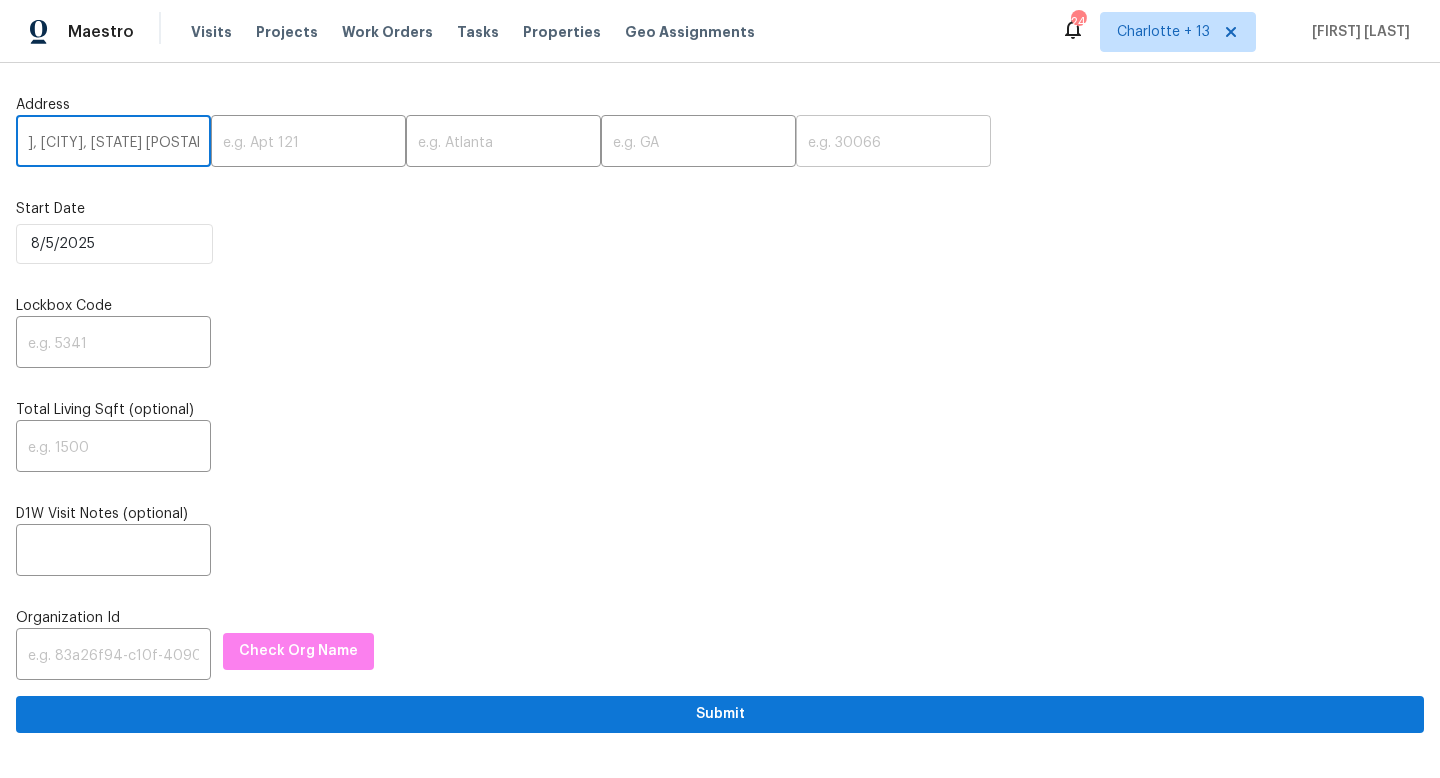 click at bounding box center [893, 143] 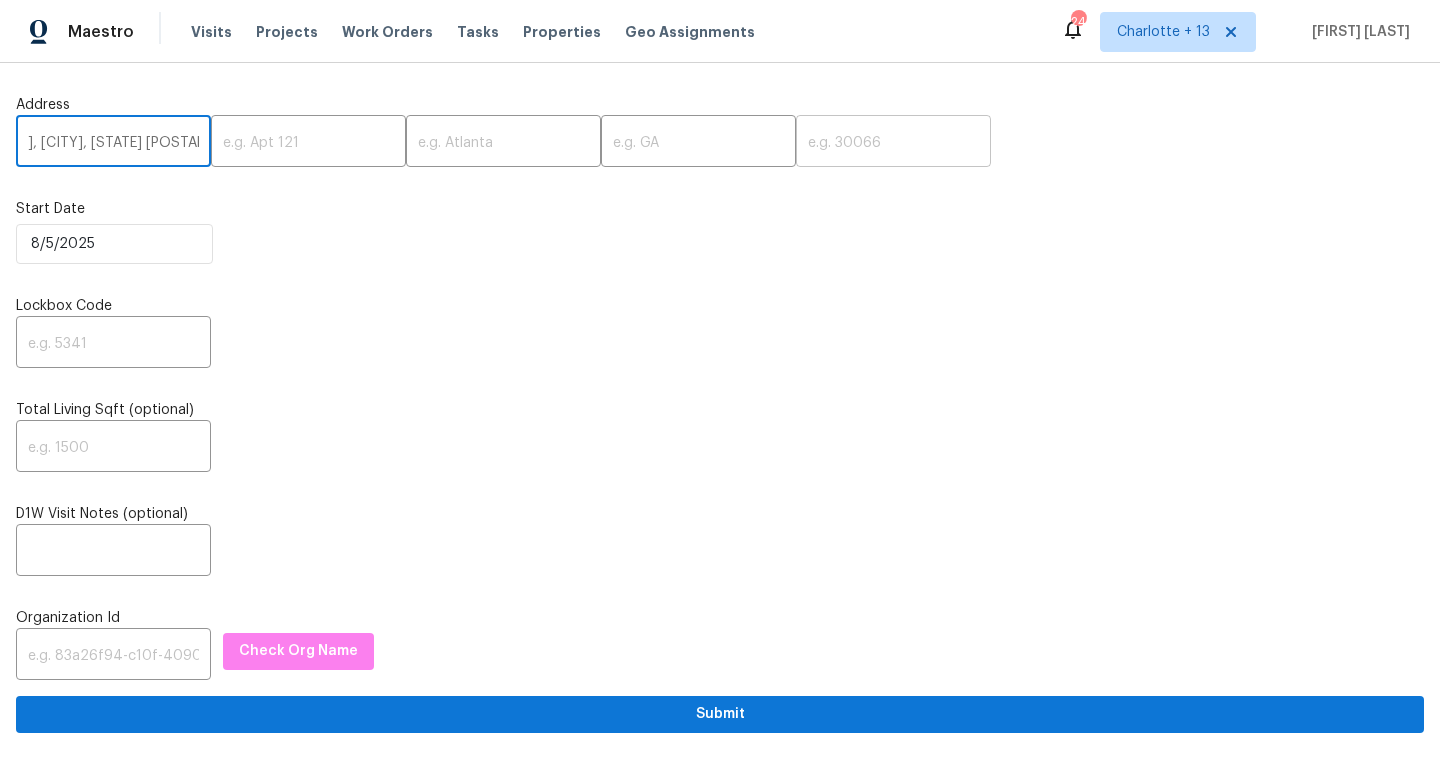 scroll, scrollTop: 0, scrollLeft: 0, axis: both 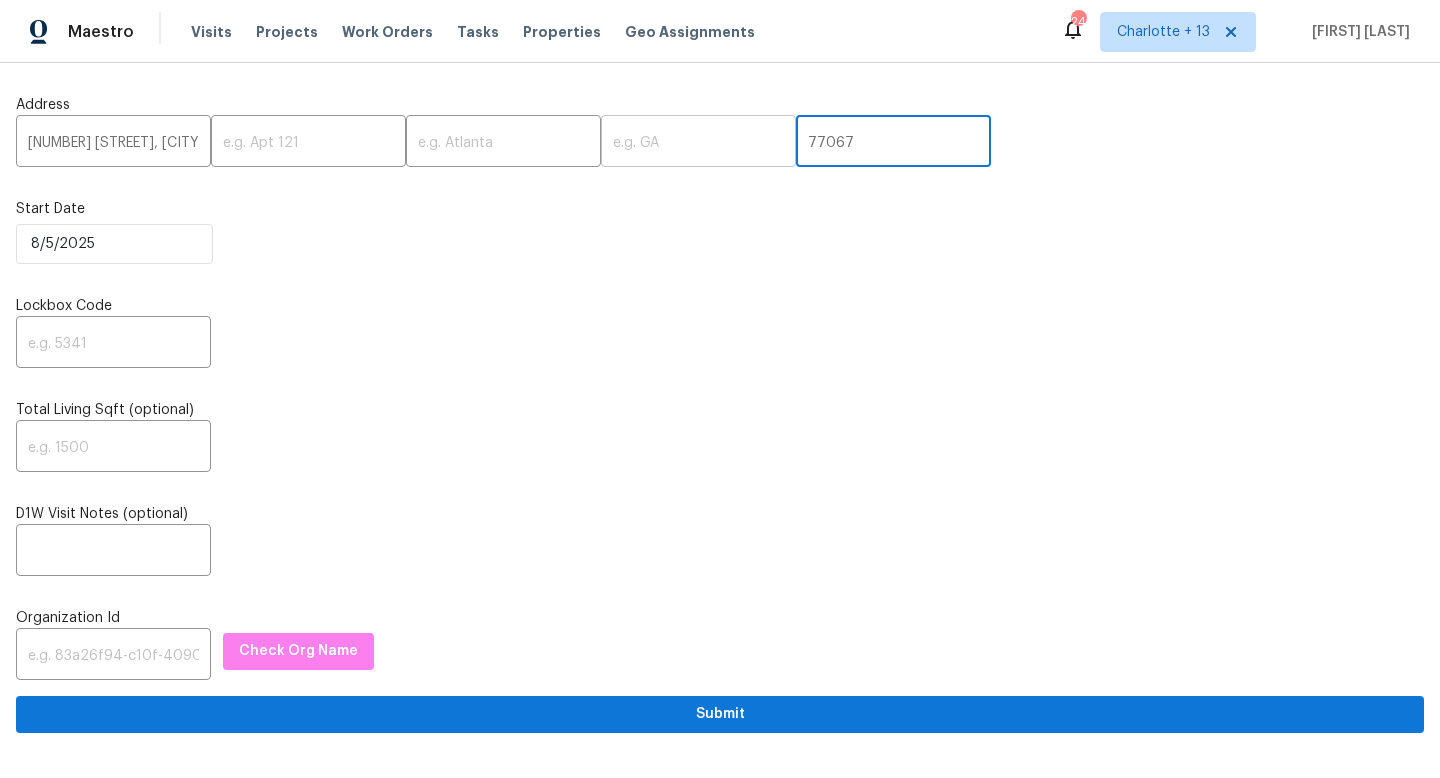 type on "77067" 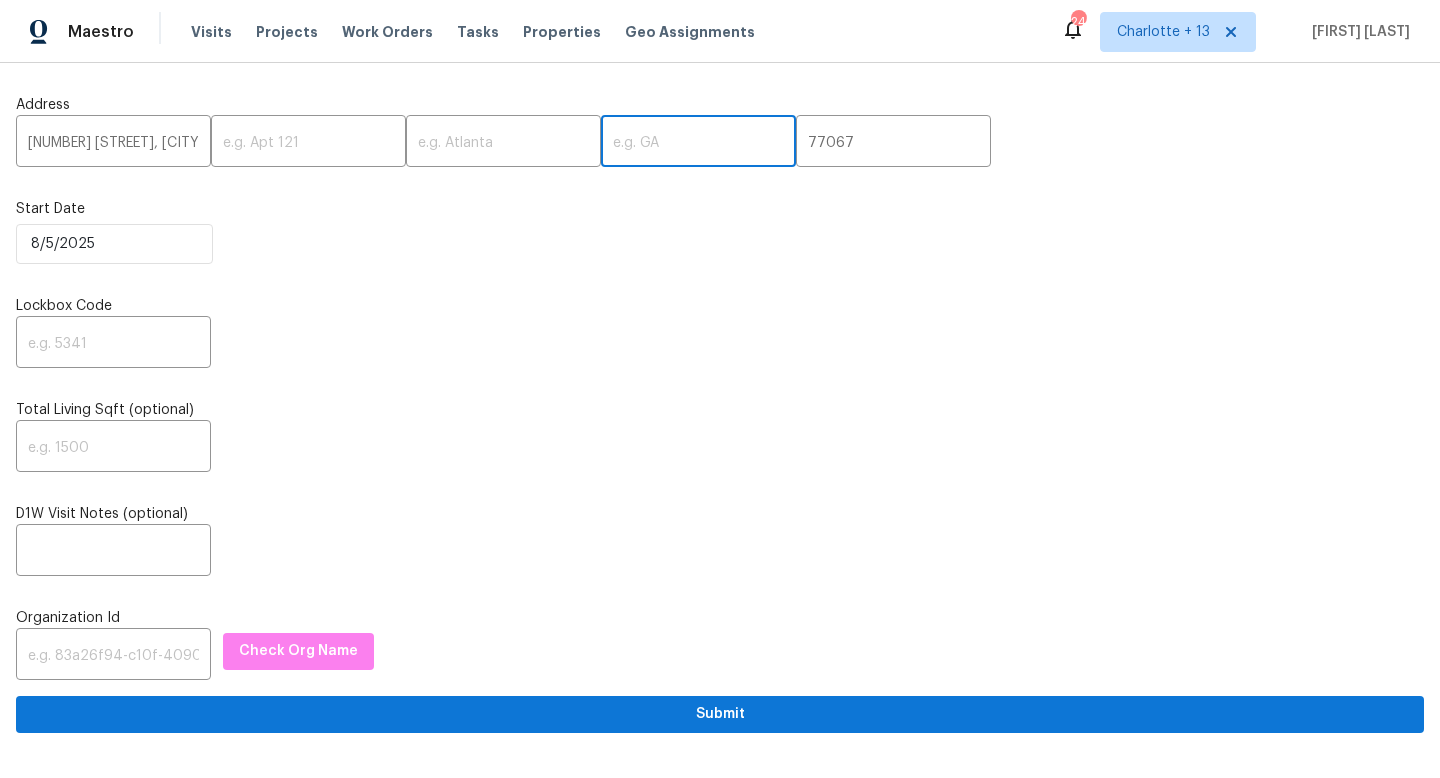 click at bounding box center (698, 143) 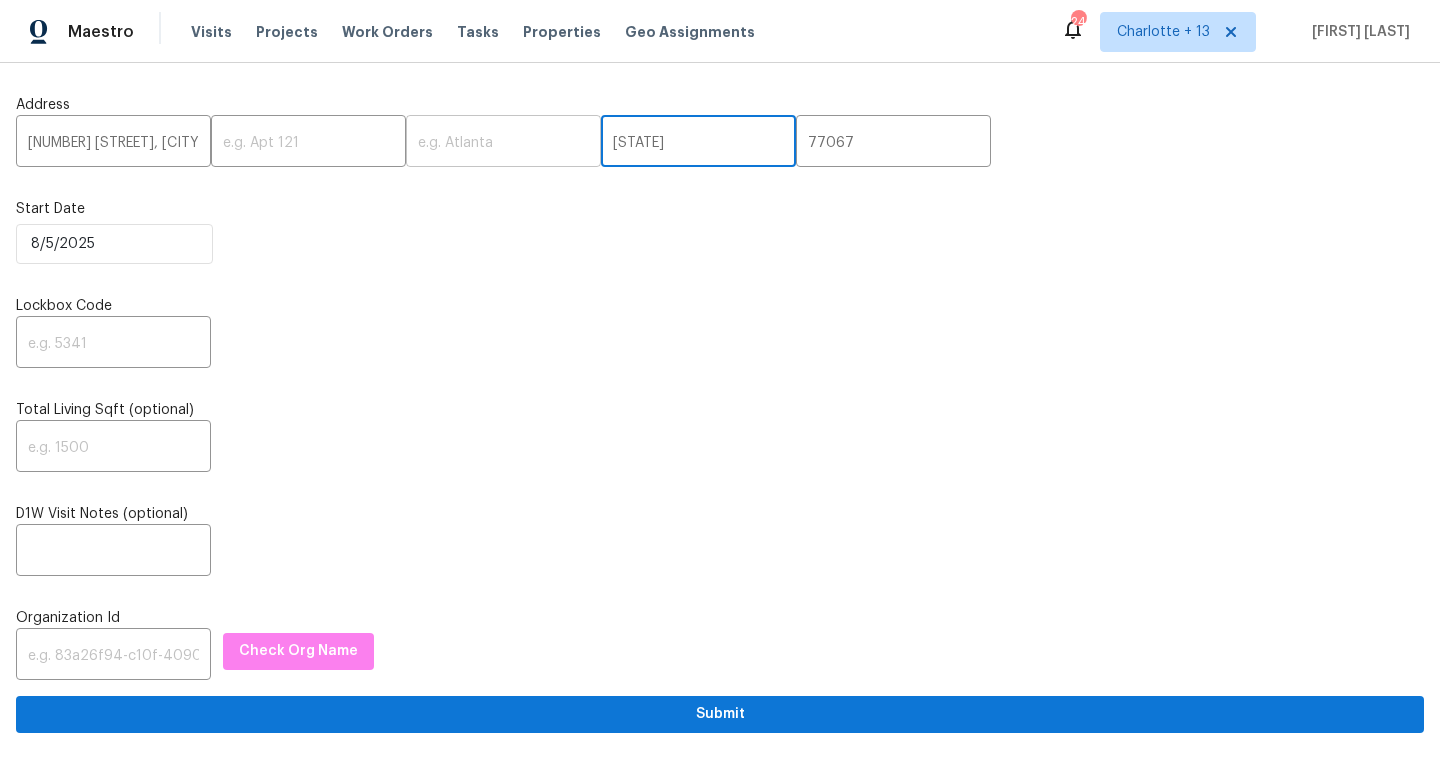 type on "[STATE]" 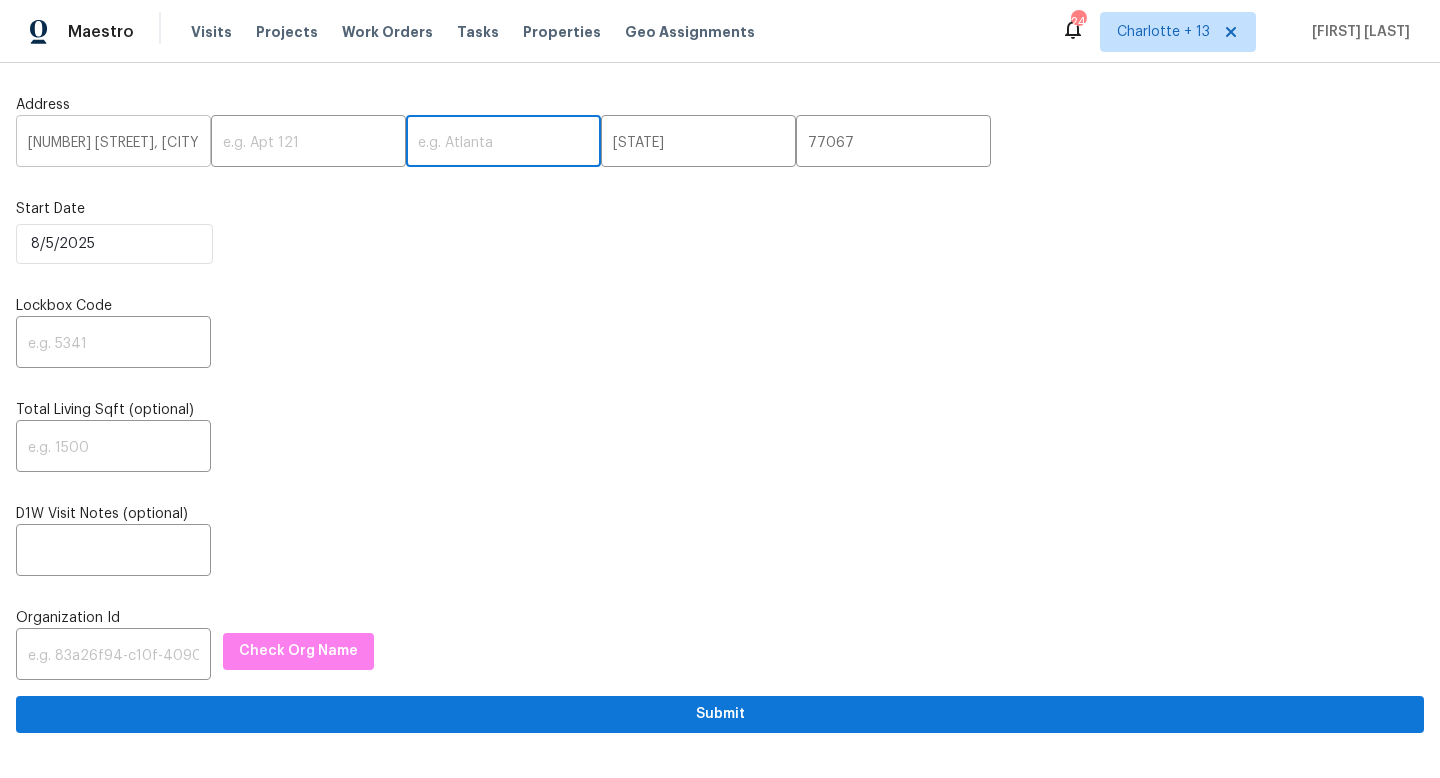 click on "[NUMBER] [STREET], [CITY], [STATE] [POSTAL_CODE]" at bounding box center (113, 143) 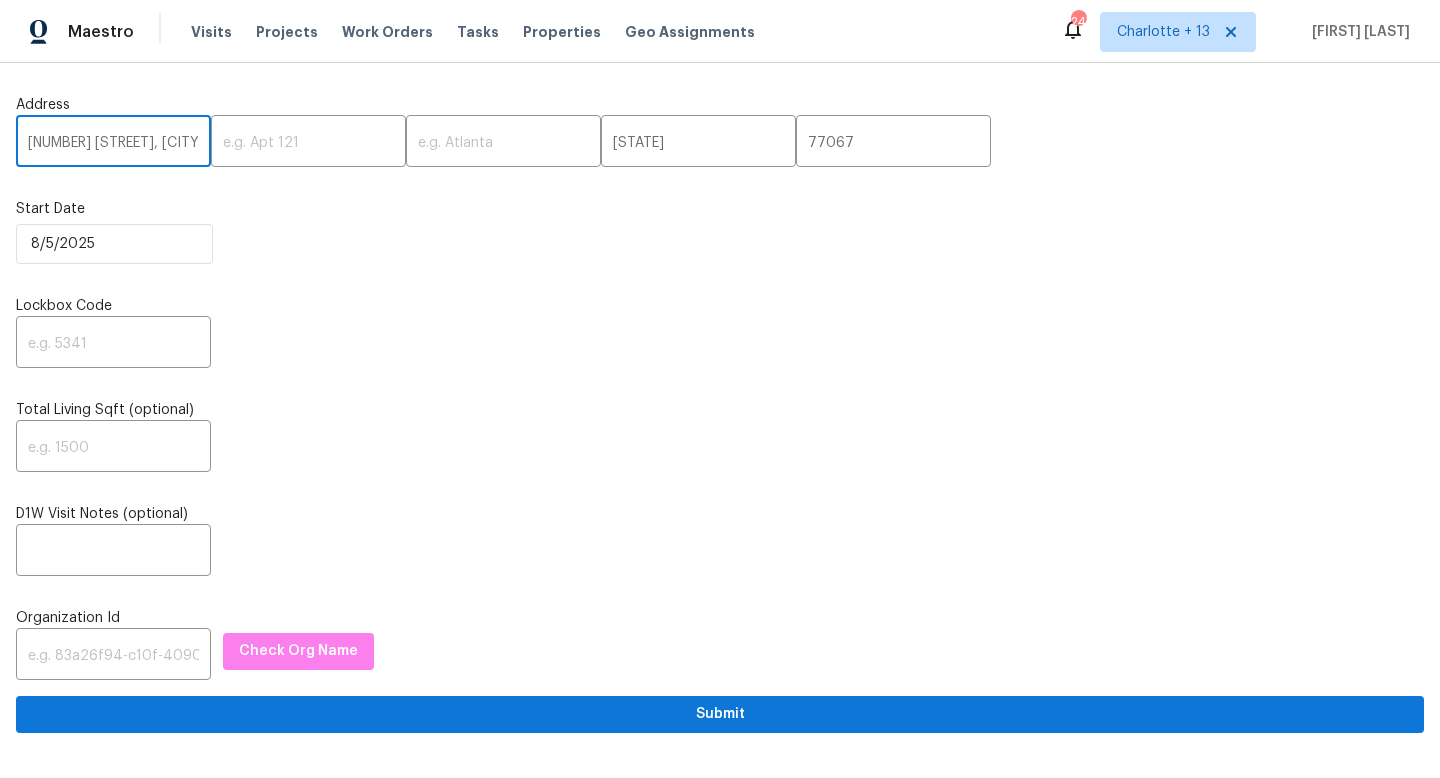 scroll, scrollTop: 0, scrollLeft: 85, axis: horizontal 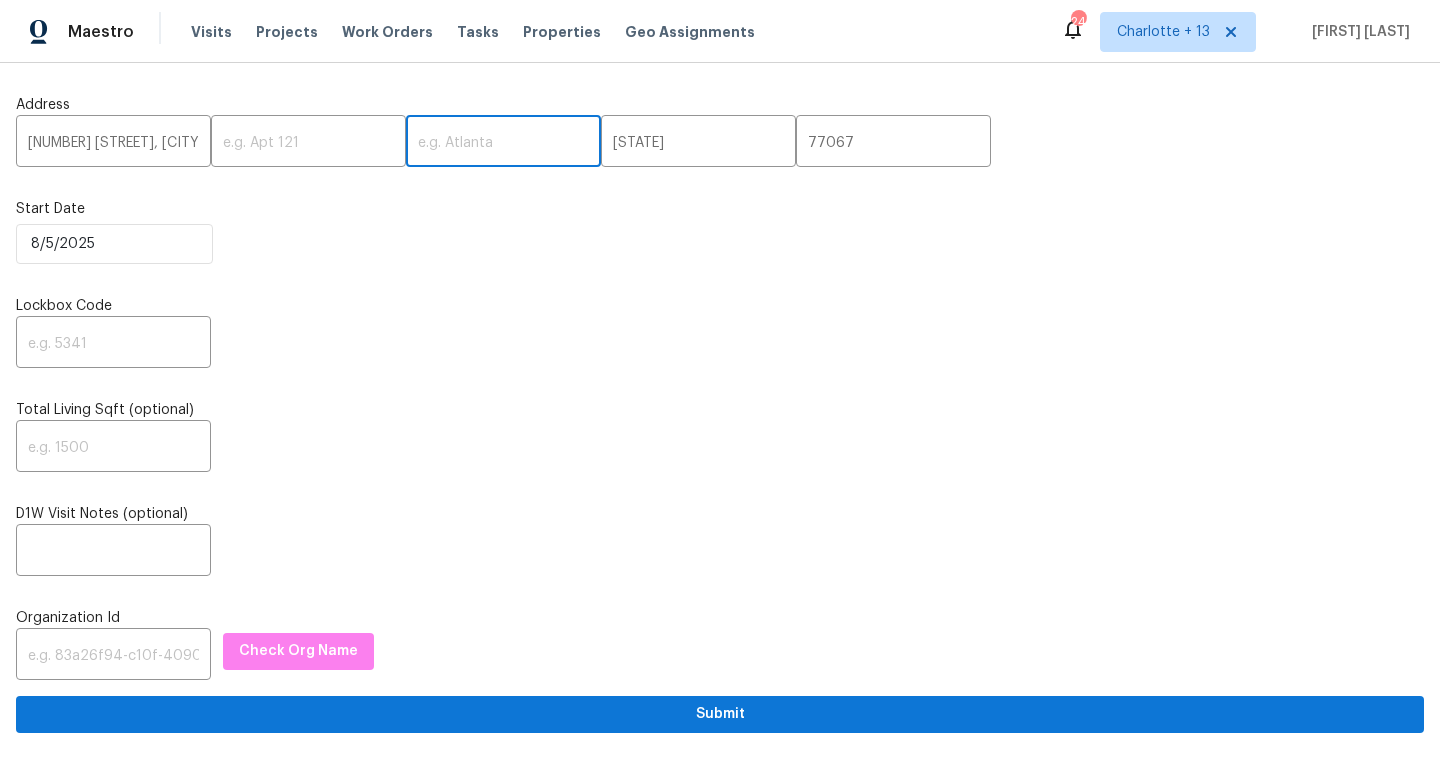 click at bounding box center [503, 143] 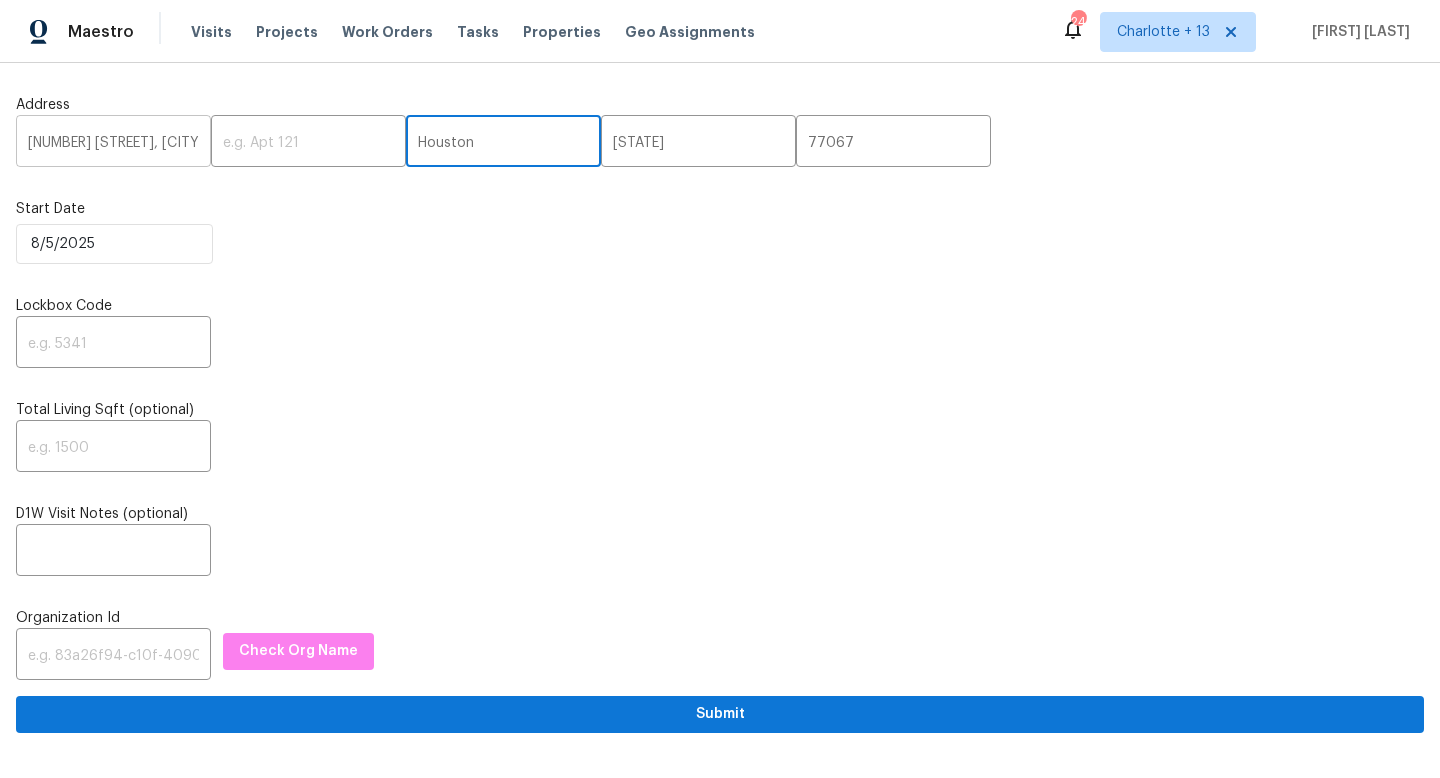 type on "Houston" 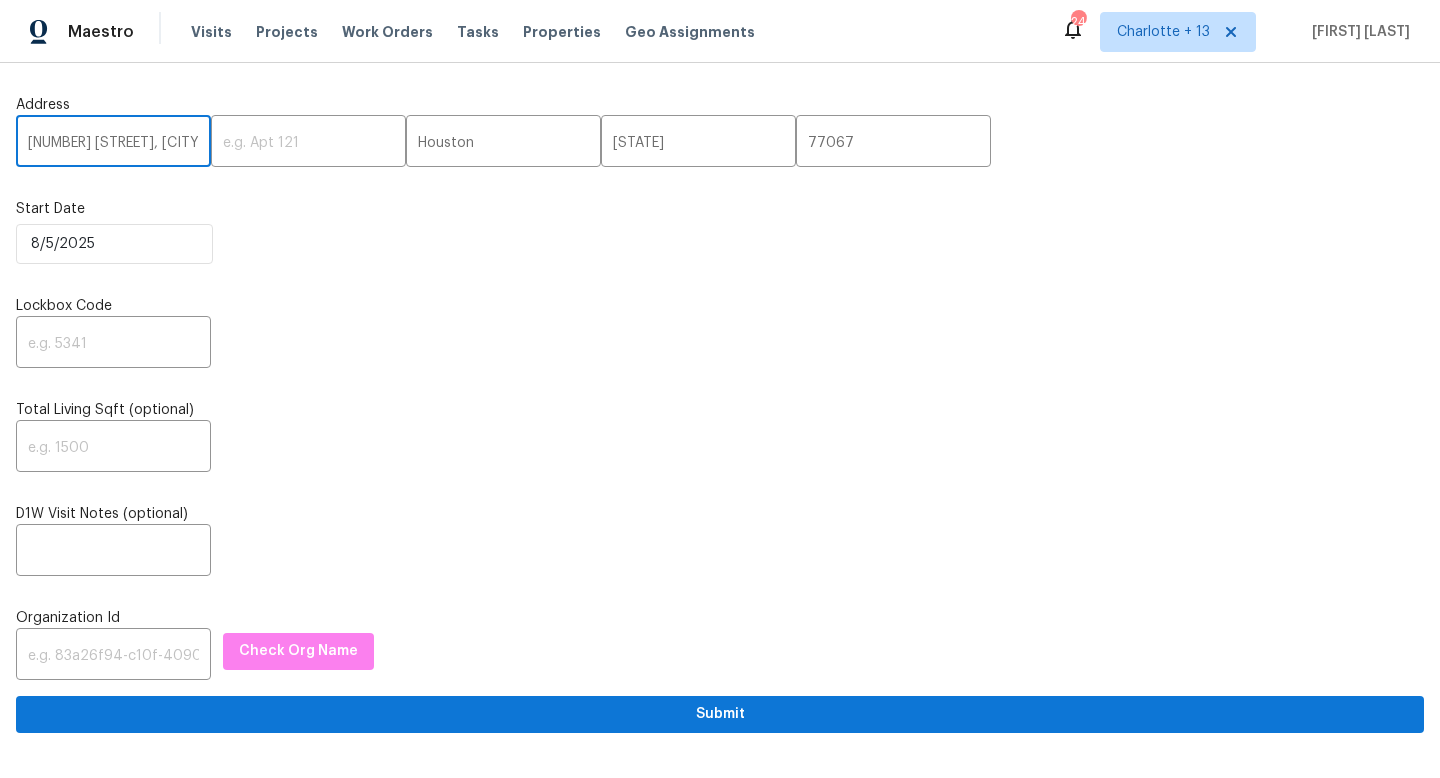 click on "[NUMBER] [STREET], [CITY], [STATE] [POSTAL_CODE]" at bounding box center [113, 143] 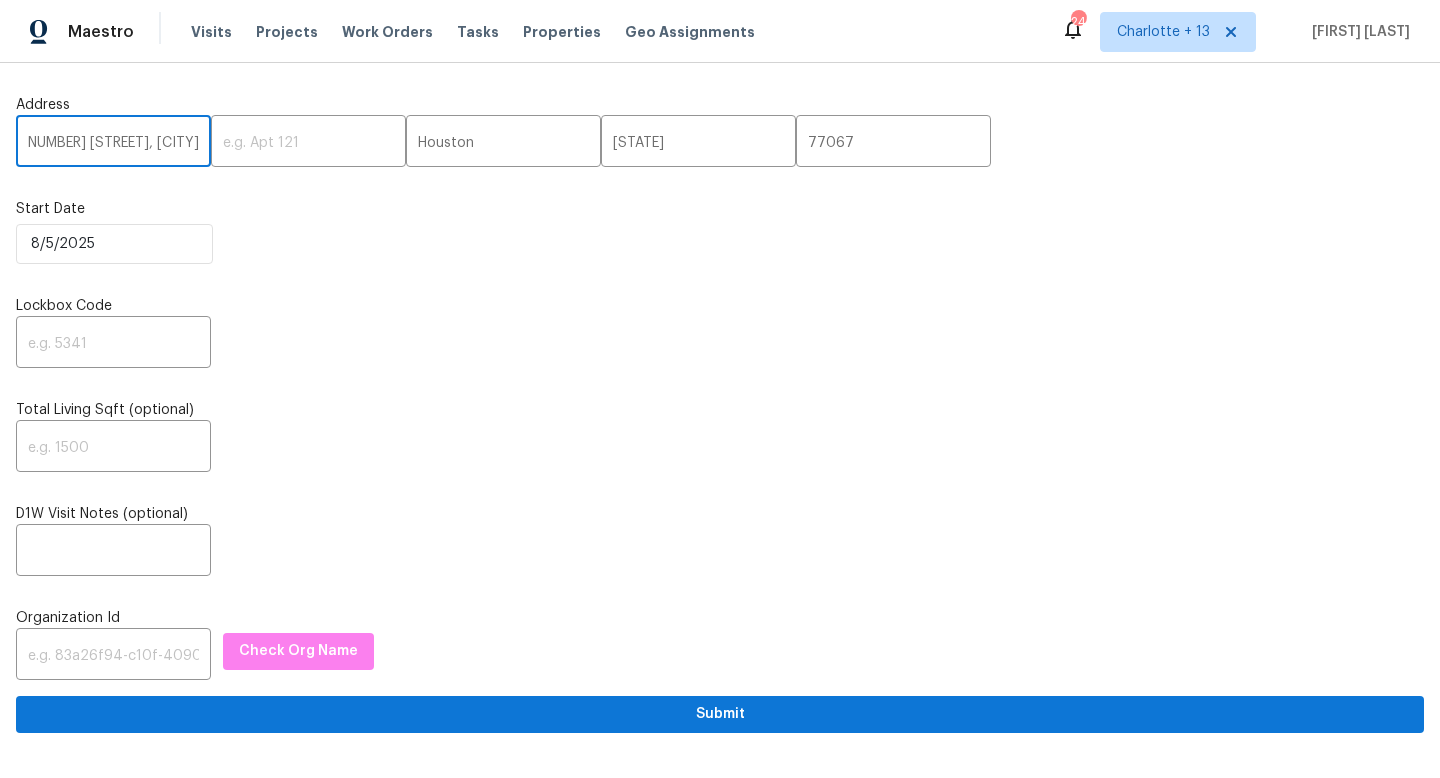 scroll, scrollTop: 0, scrollLeft: 0, axis: both 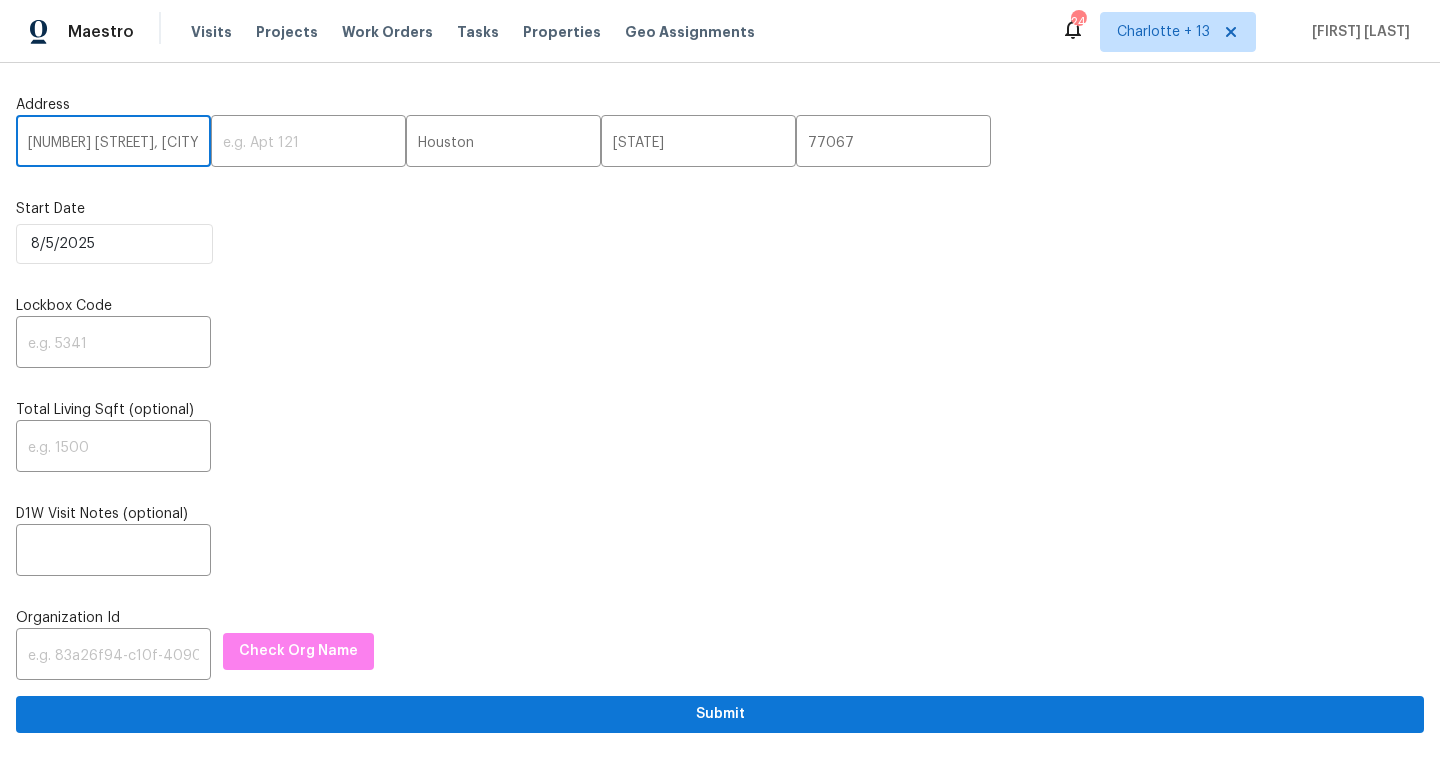type on "[NUMBER] [STREET], [CITY]" 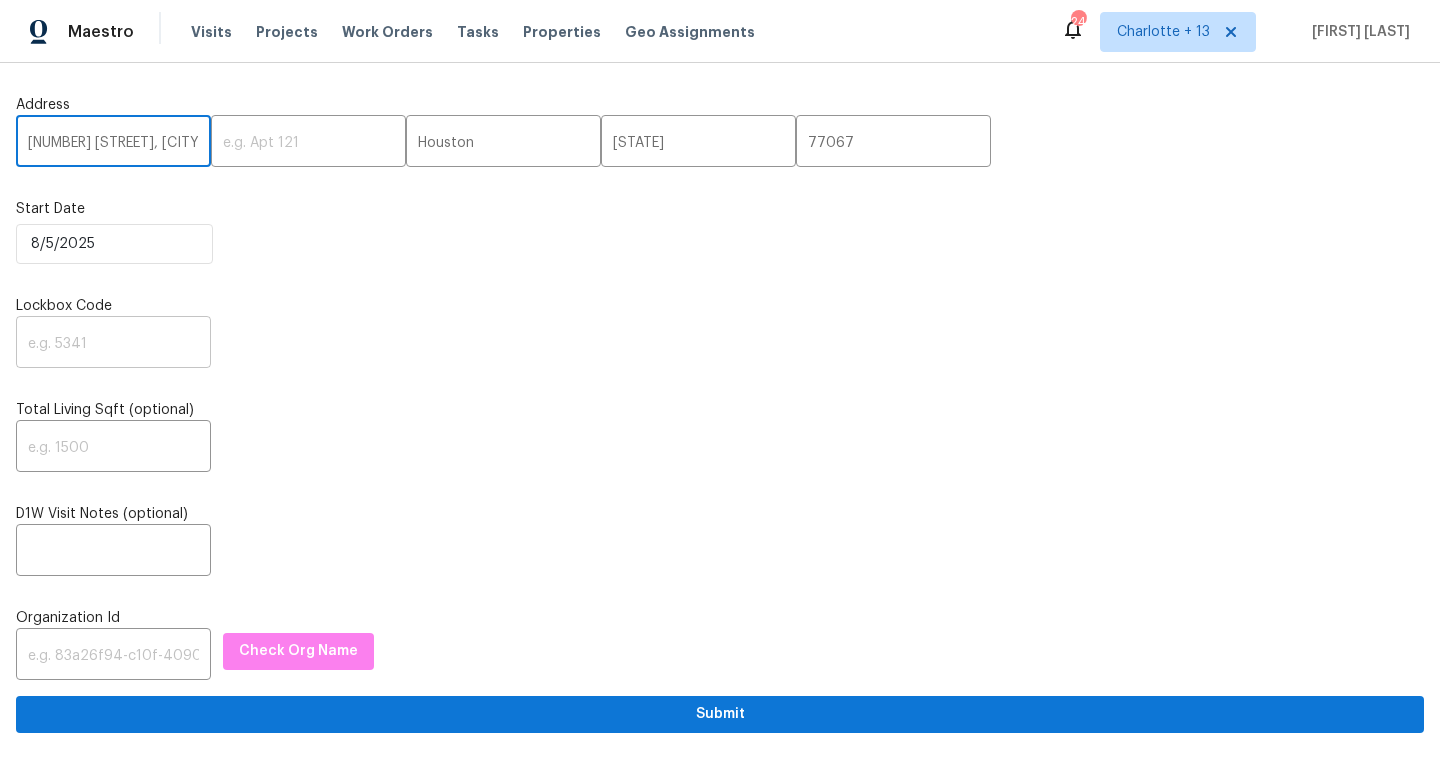 click at bounding box center [113, 344] 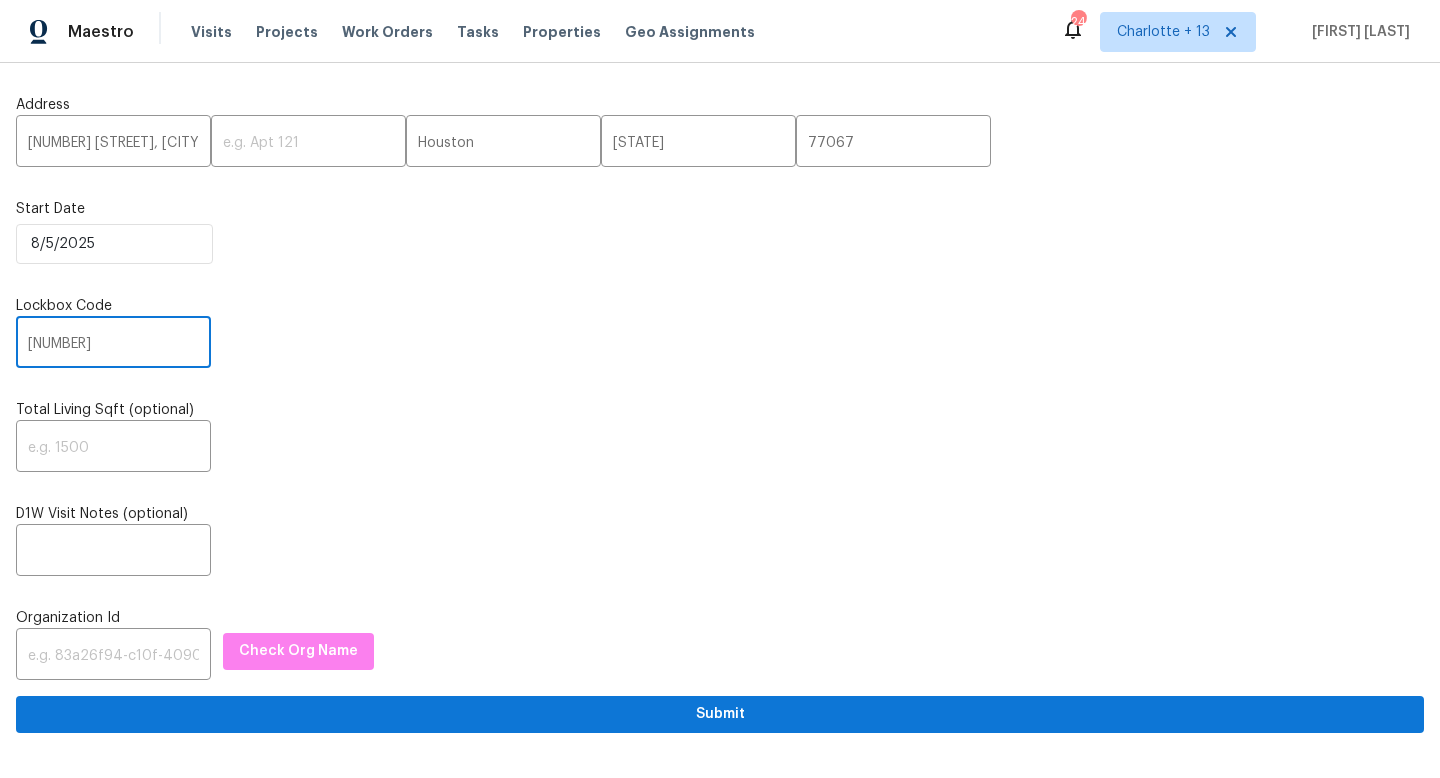 type on "[NUMBER]" 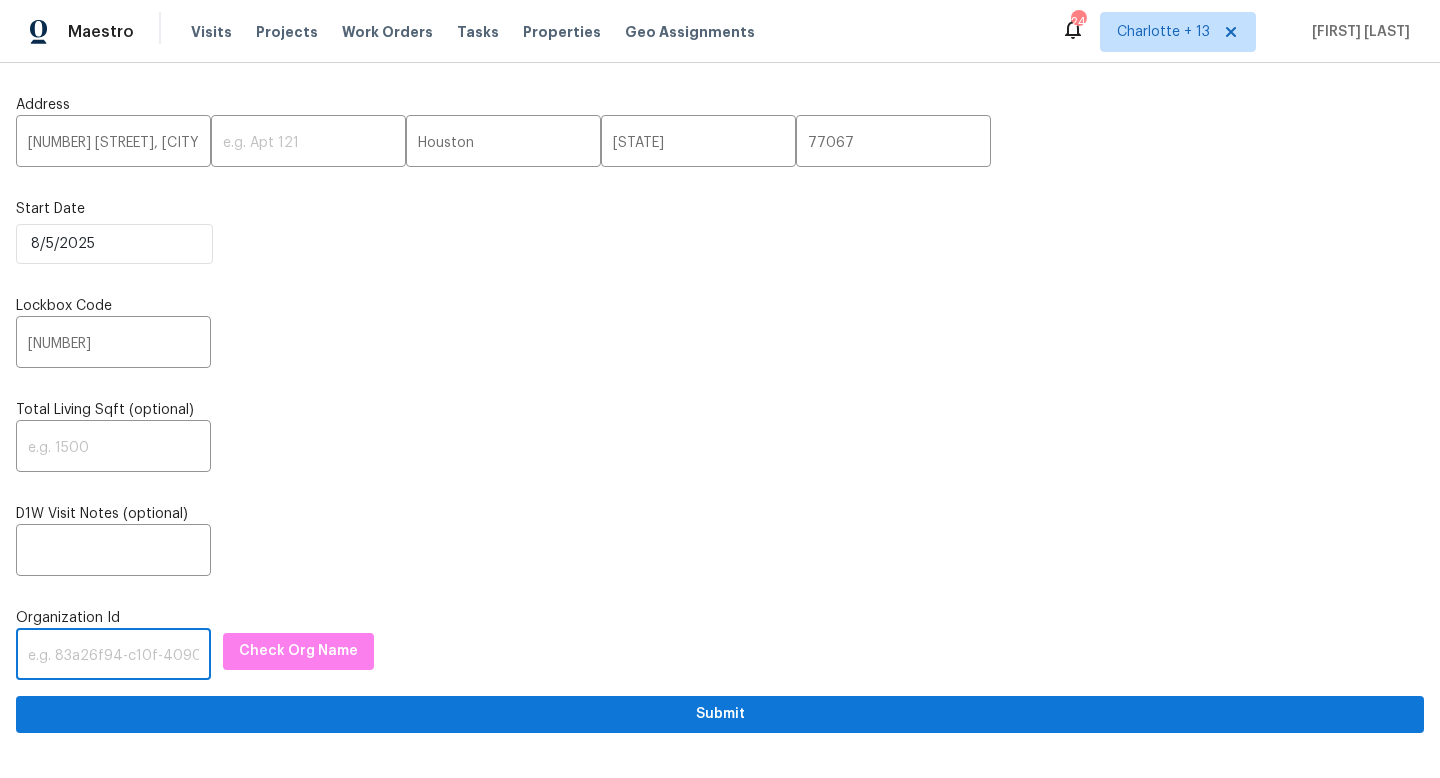click at bounding box center (113, 656) 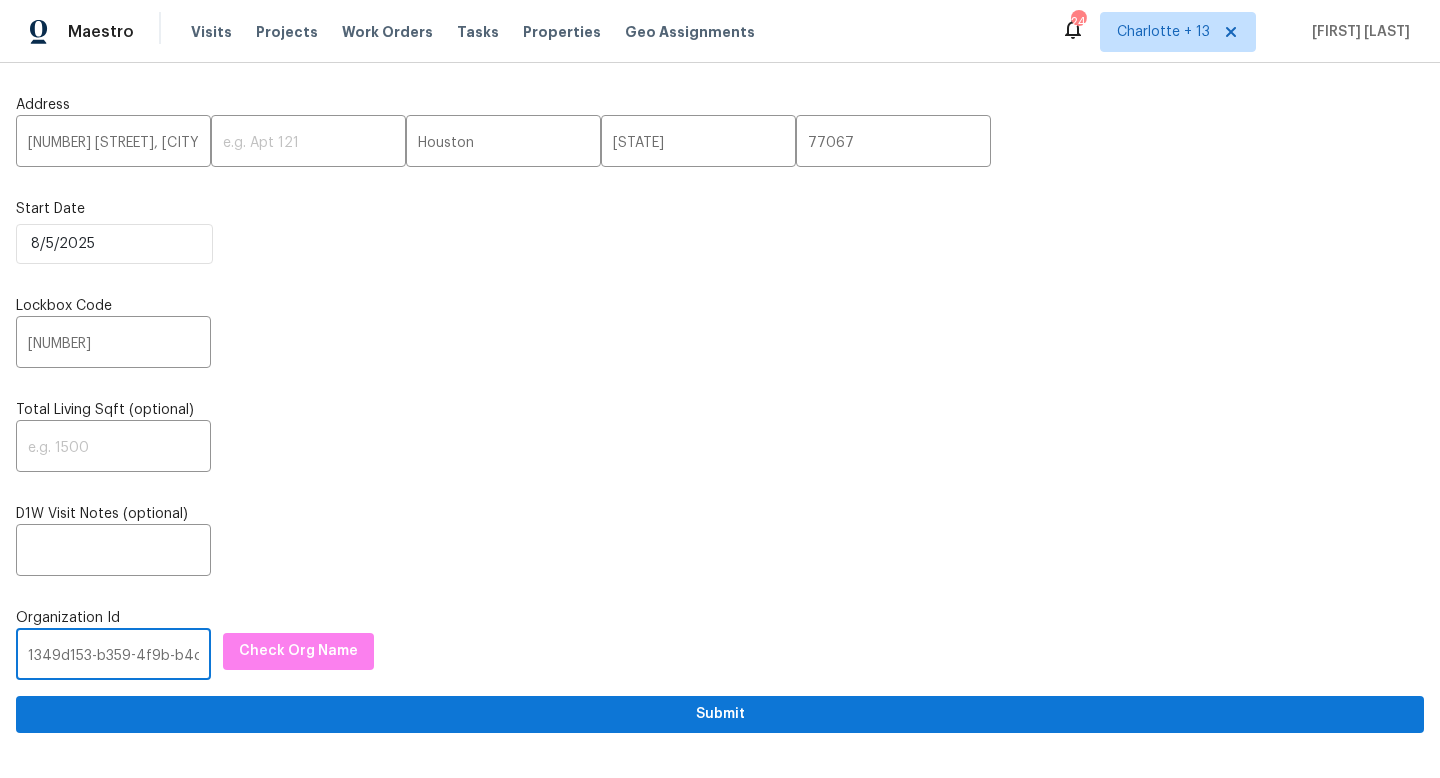 scroll, scrollTop: 0, scrollLeft: 116, axis: horizontal 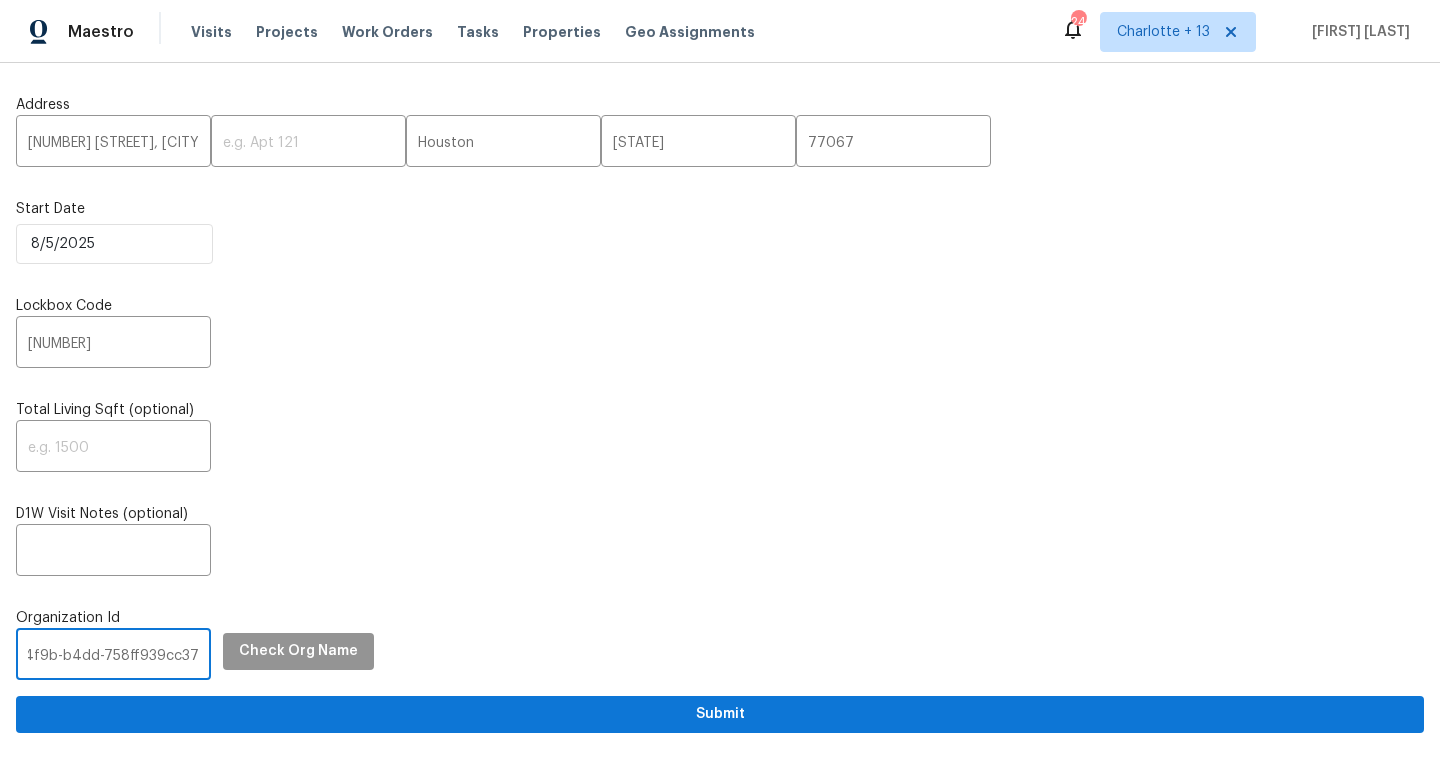 type on "1349d153-b359-4f9b-b4dd-758ff939cc37" 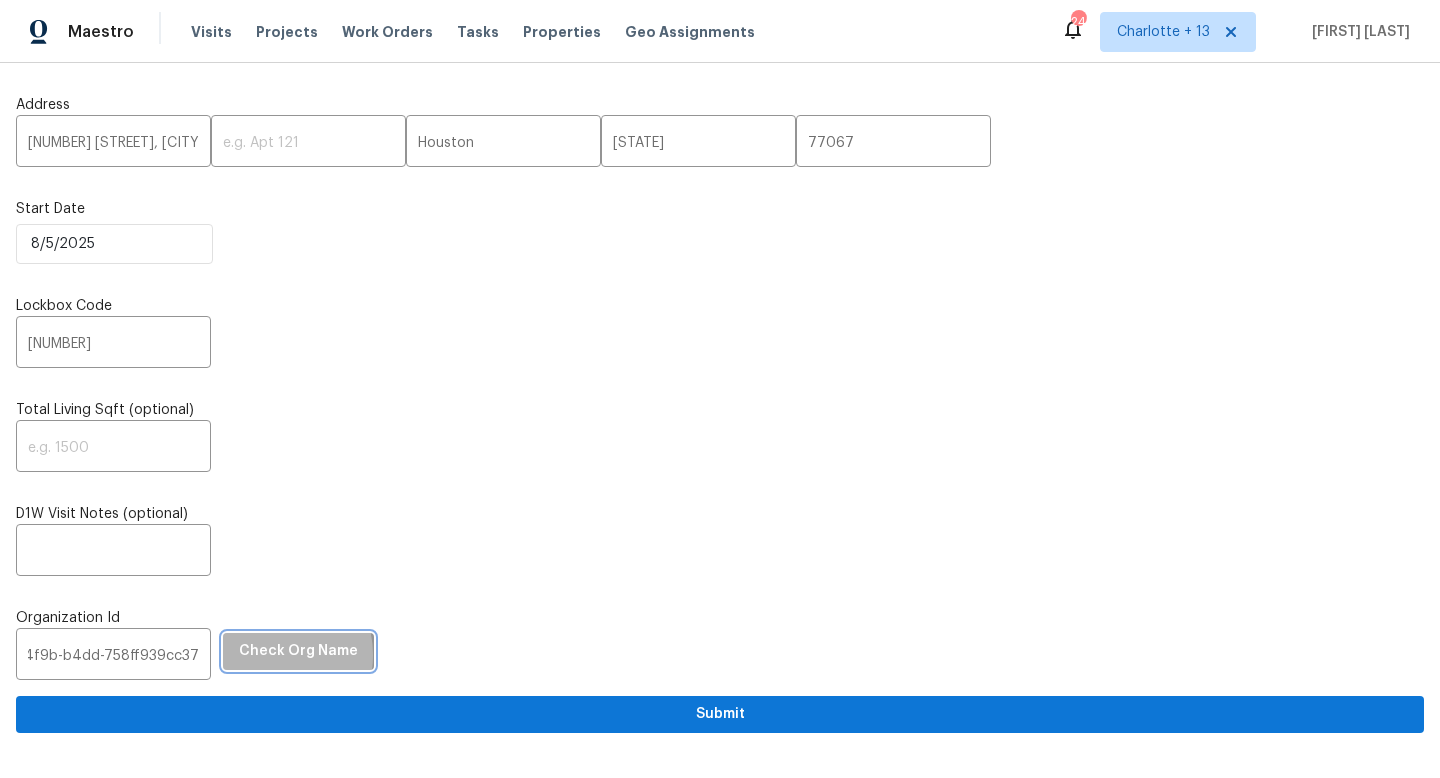 scroll, scrollTop: 0, scrollLeft: 0, axis: both 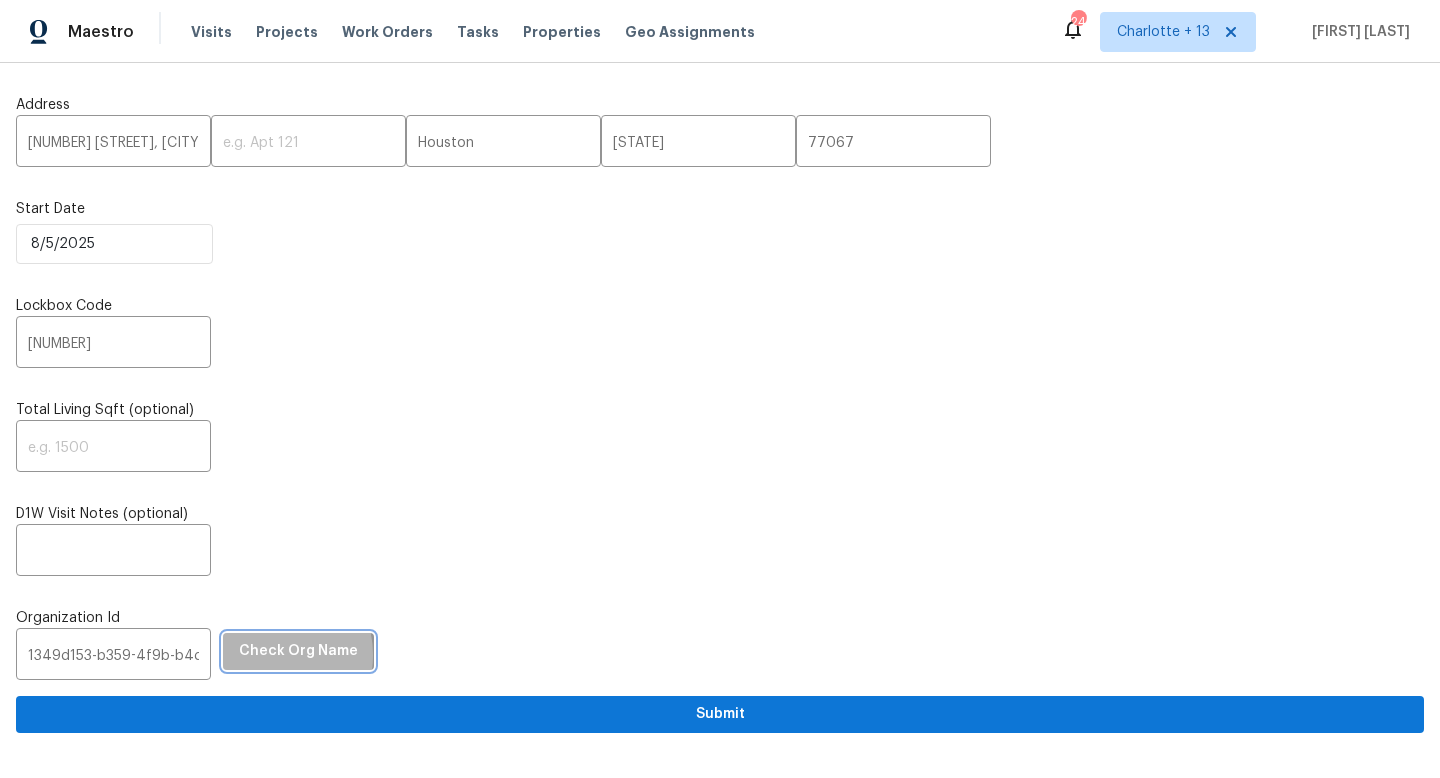 click on "Check Org Name" at bounding box center (298, 651) 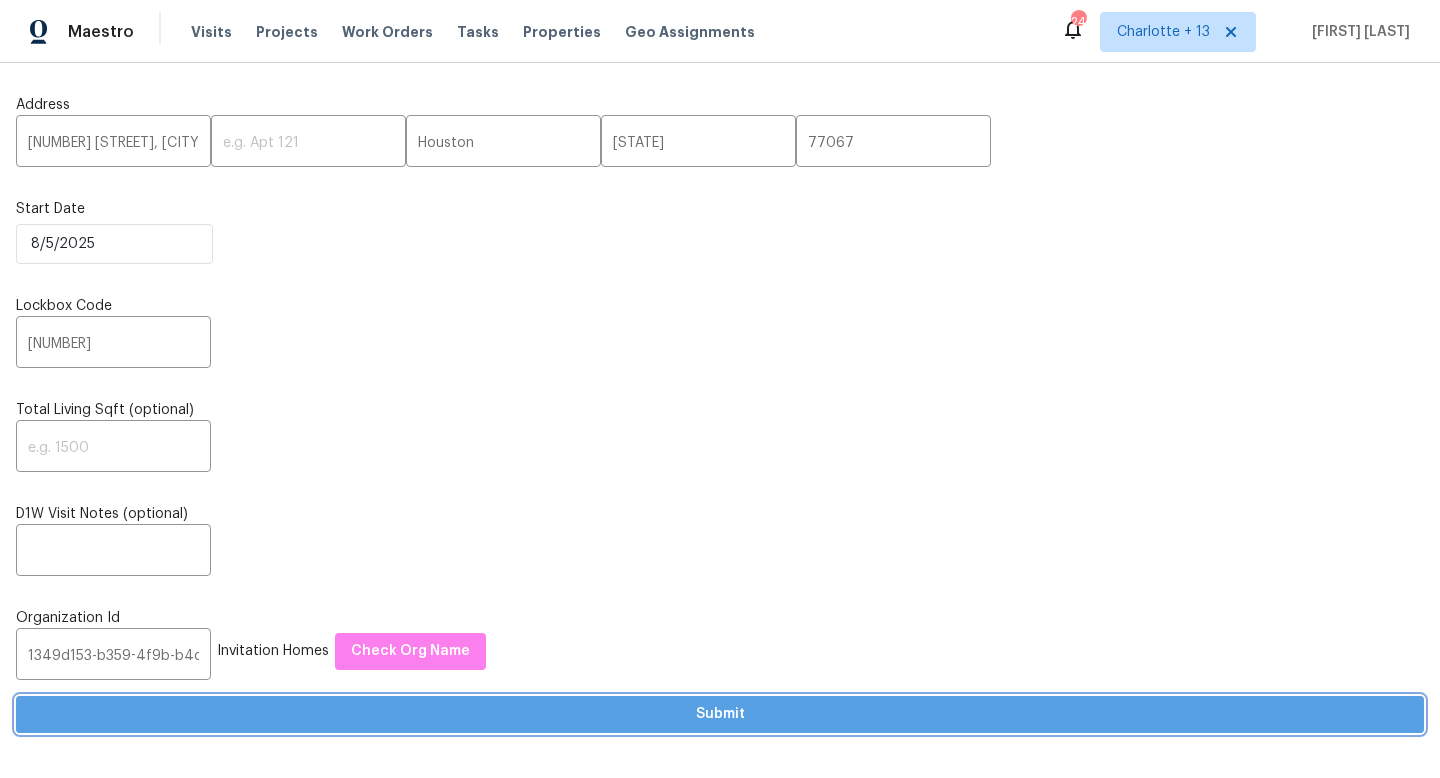 click on "Submit" at bounding box center (720, 714) 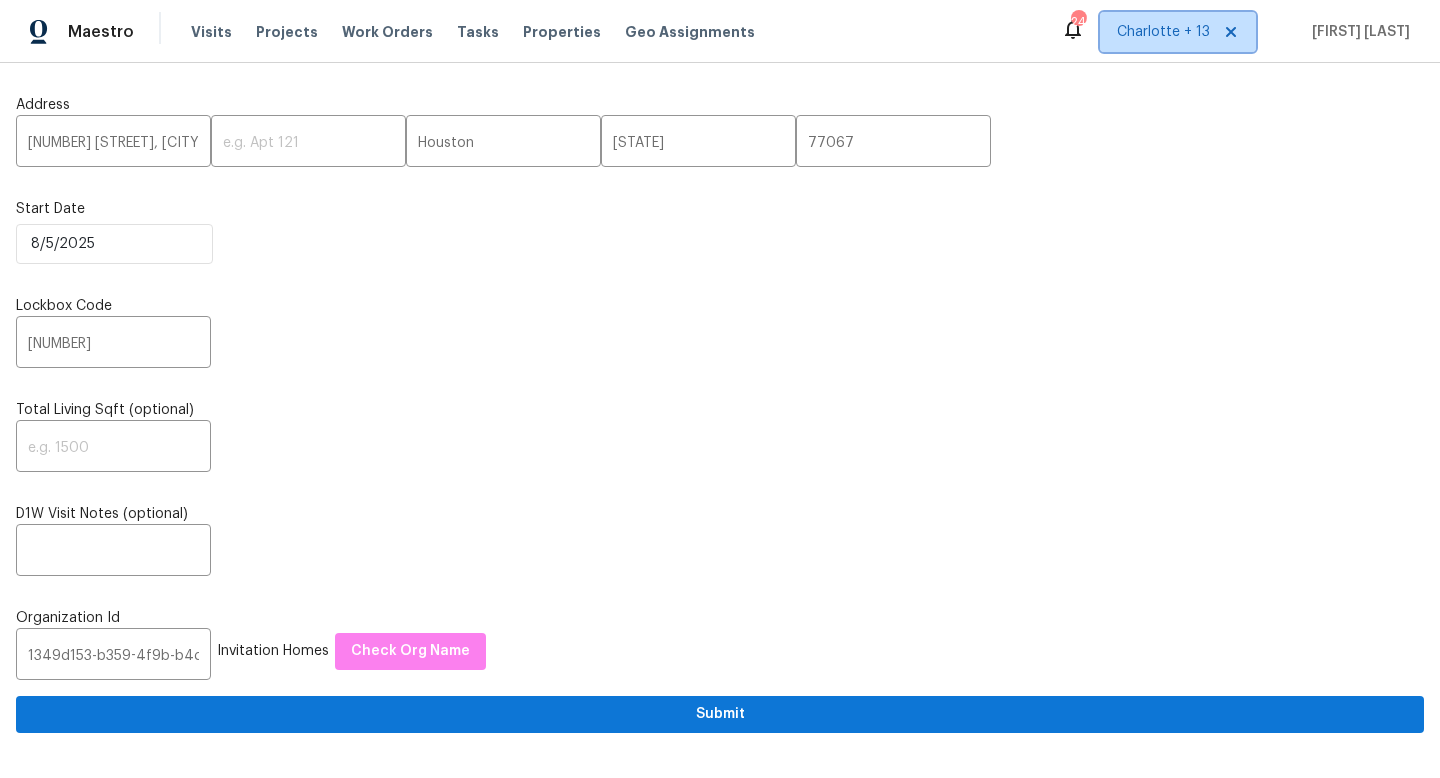 click on "Charlotte + 13" at bounding box center (1163, 32) 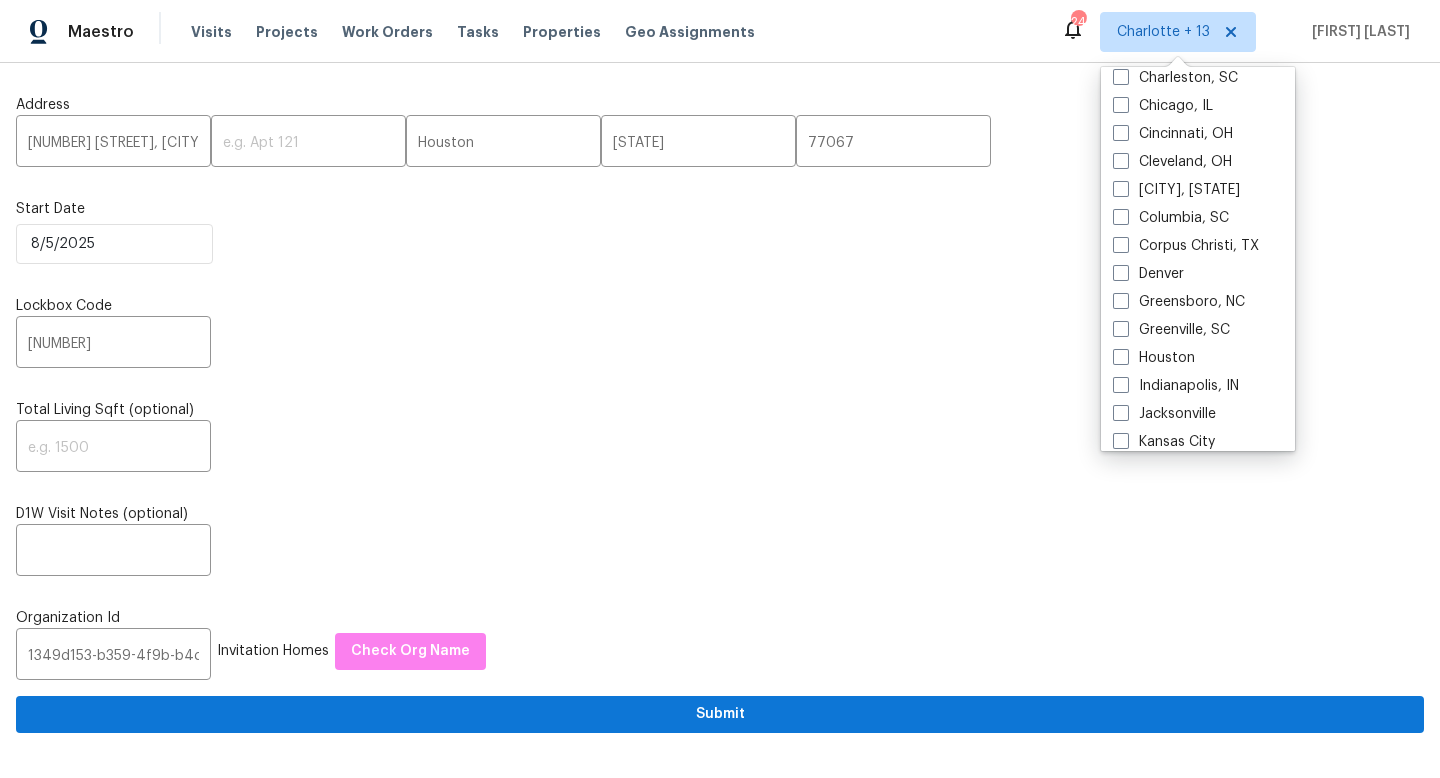 scroll, scrollTop: 670, scrollLeft: 0, axis: vertical 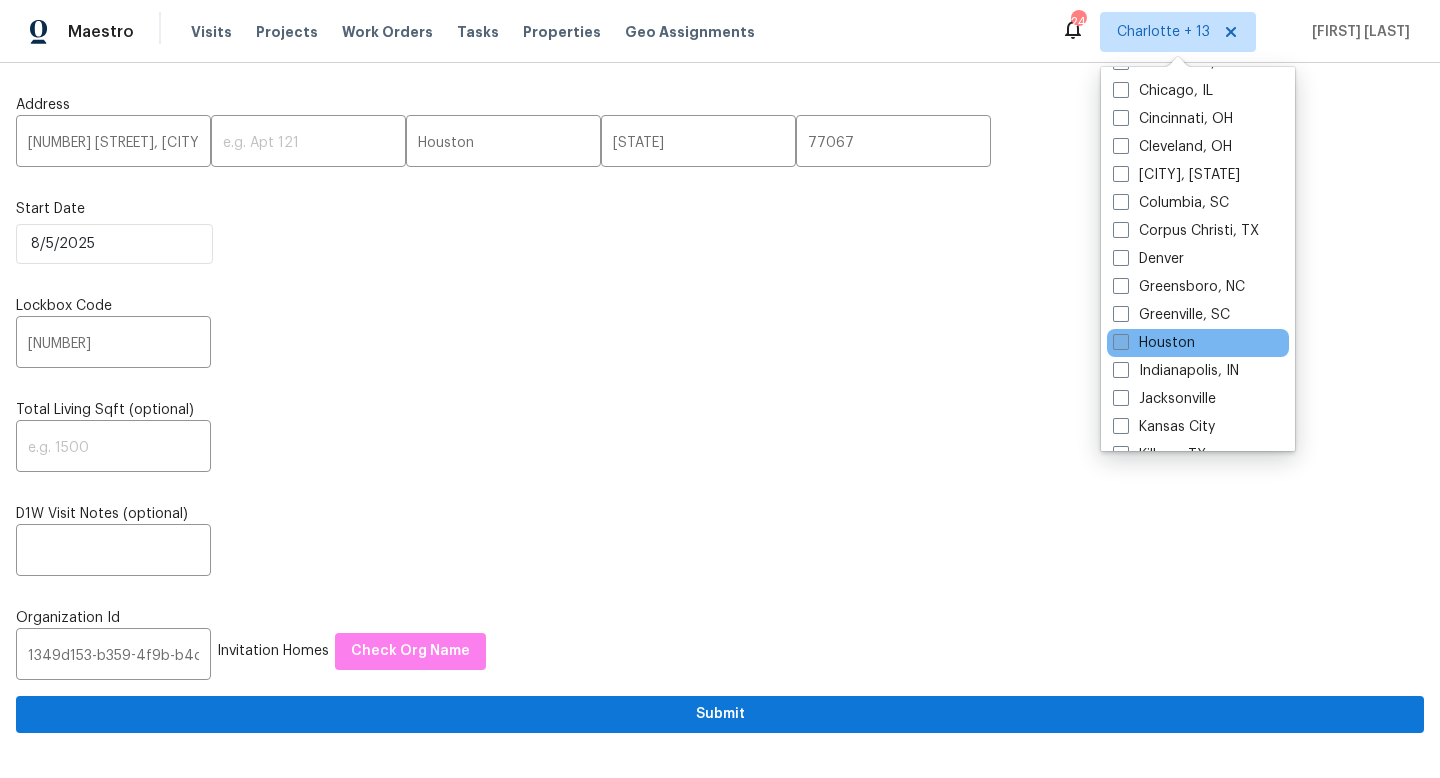 click at bounding box center (1121, 342) 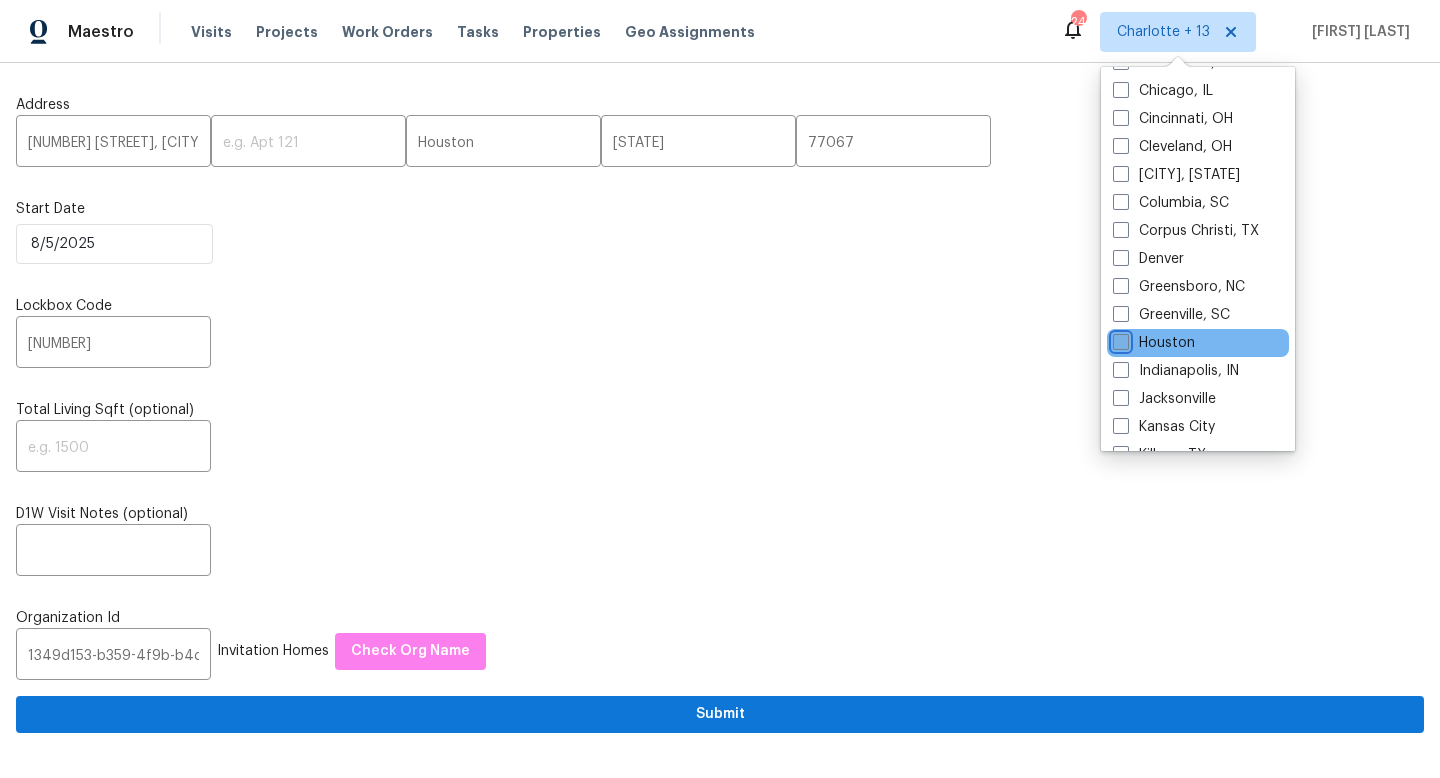 click on "Houston" at bounding box center (1119, 339) 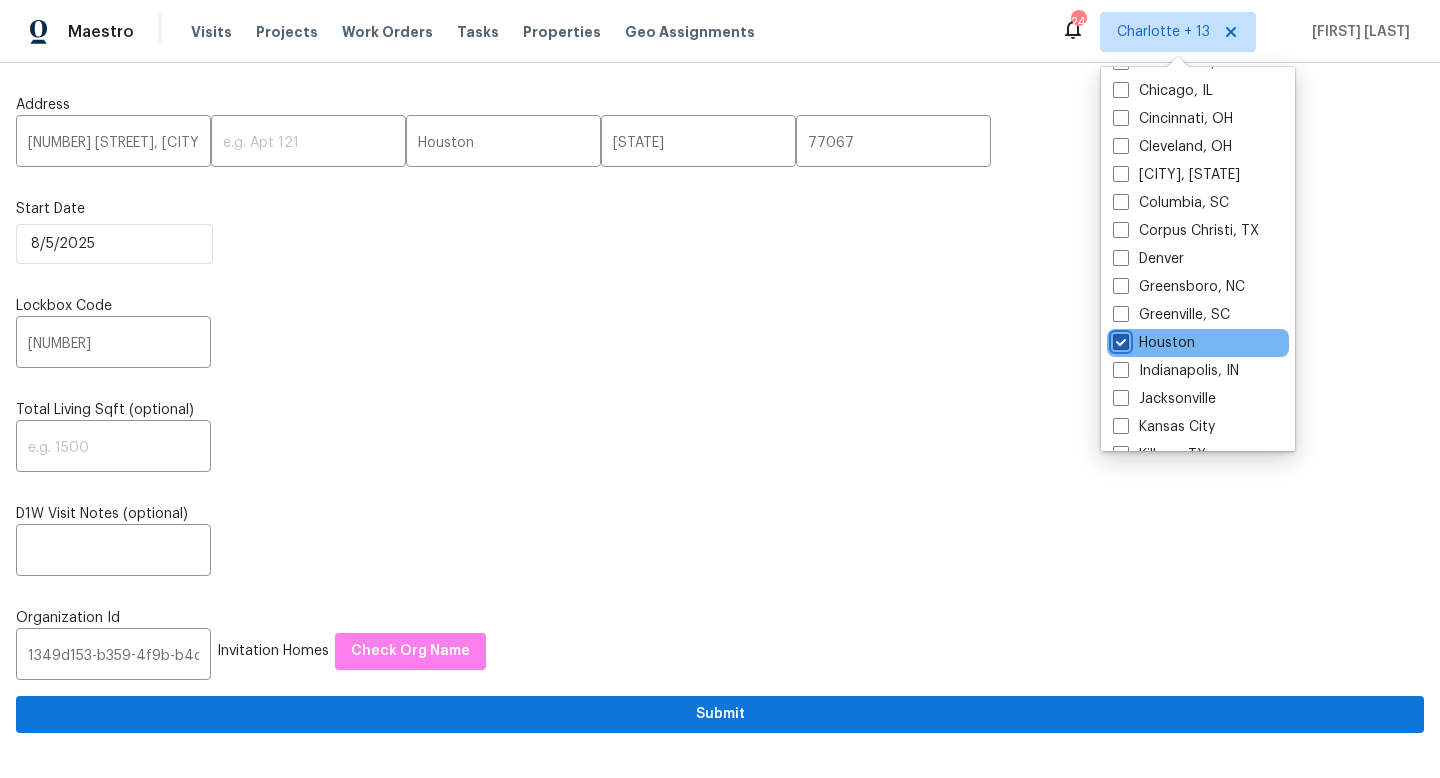 checkbox on "true" 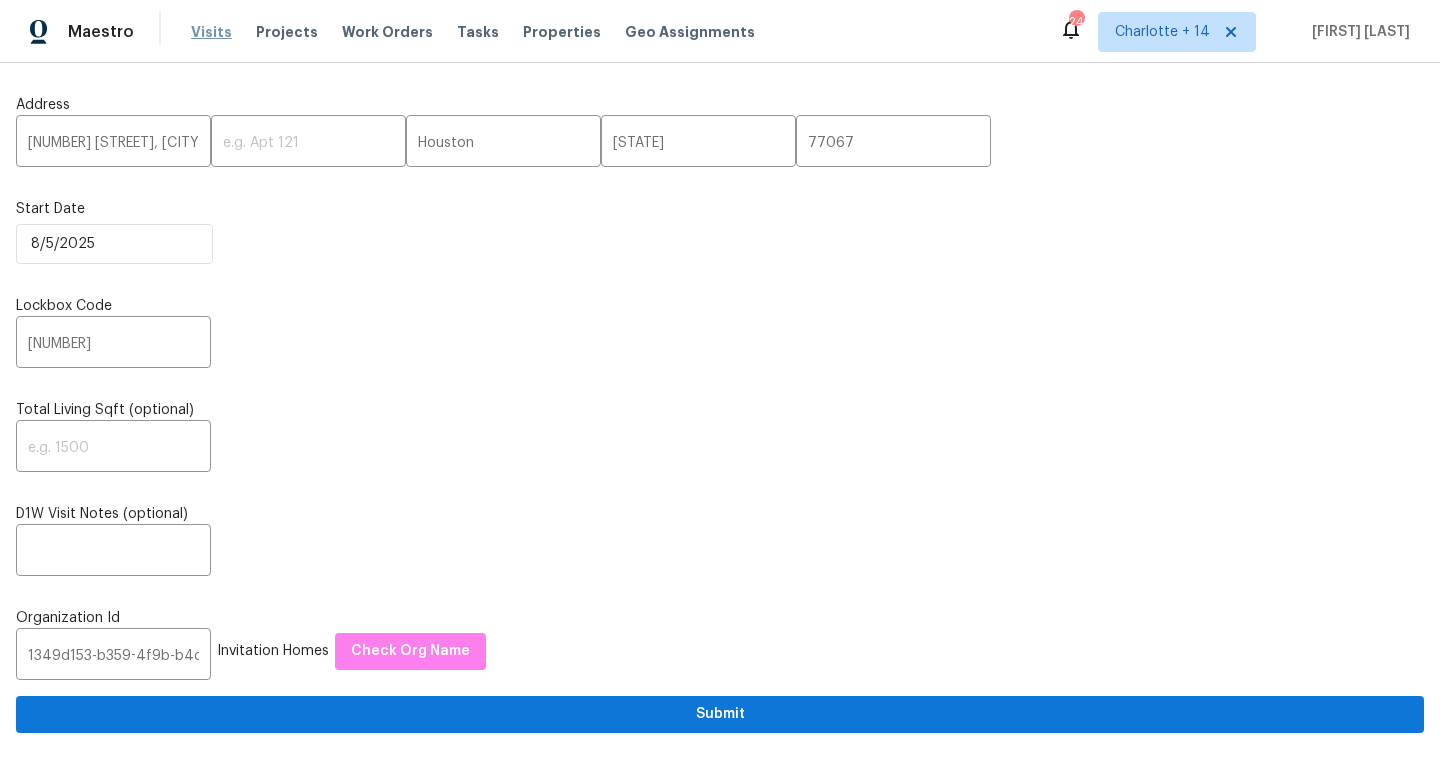 click on "Visits" at bounding box center [211, 32] 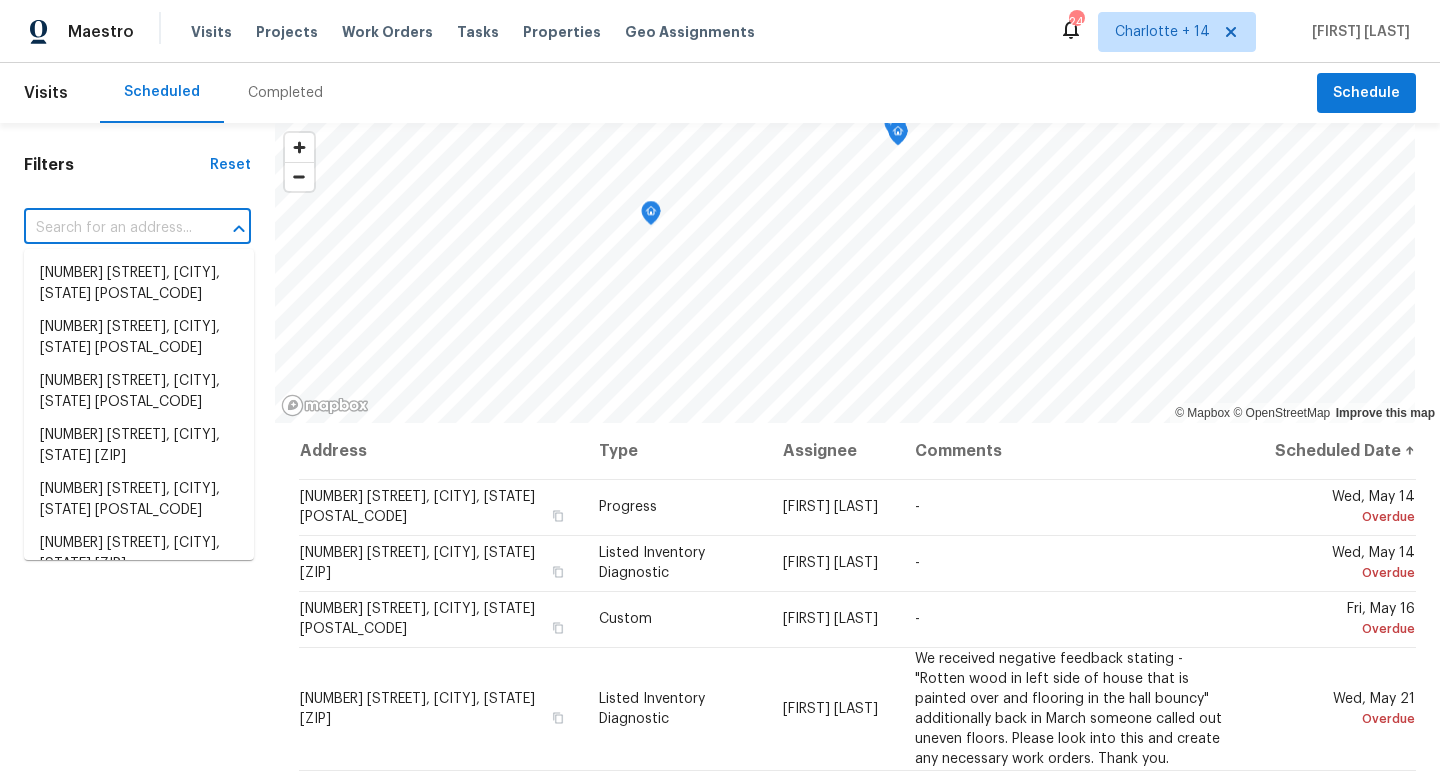 click at bounding box center [109, 228] 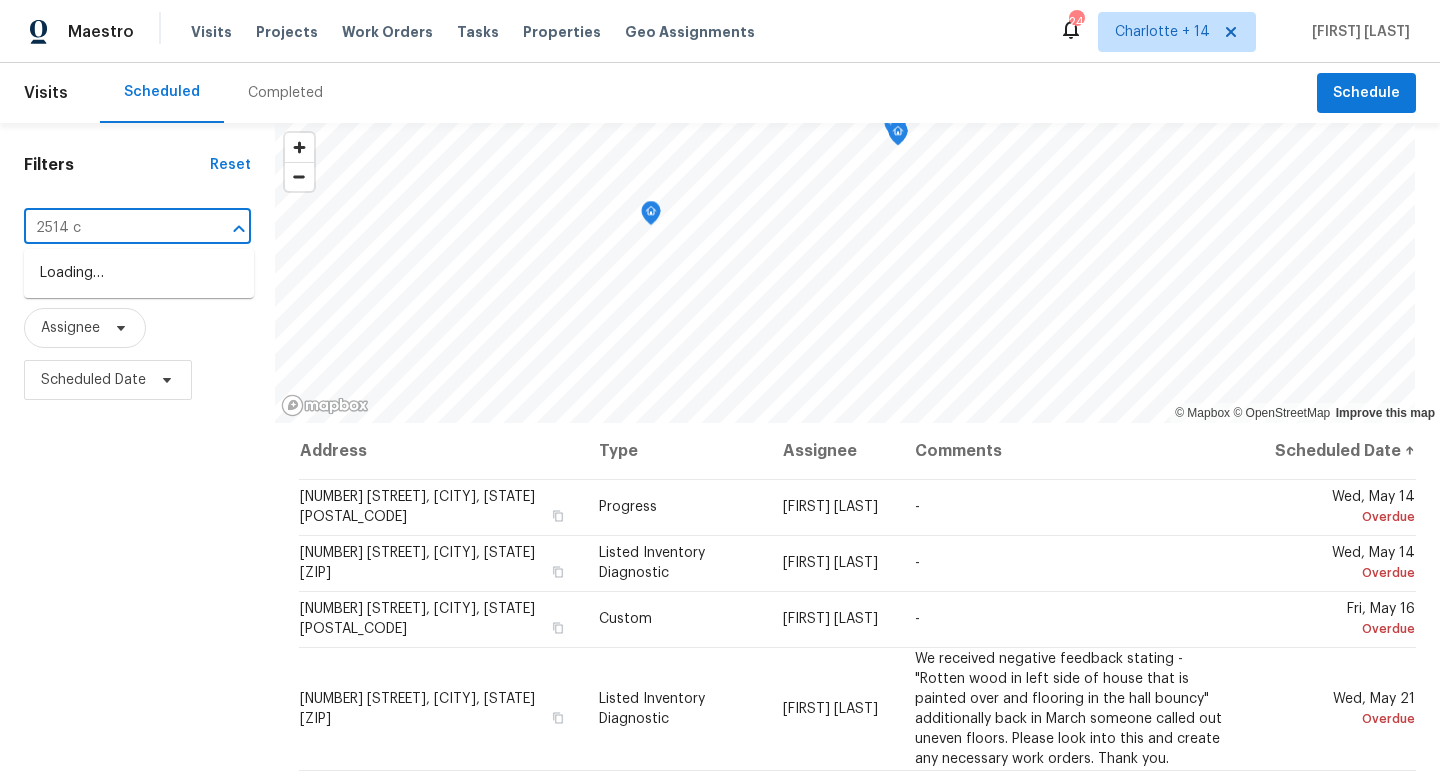 type on "[NUMBER] [STREET]" 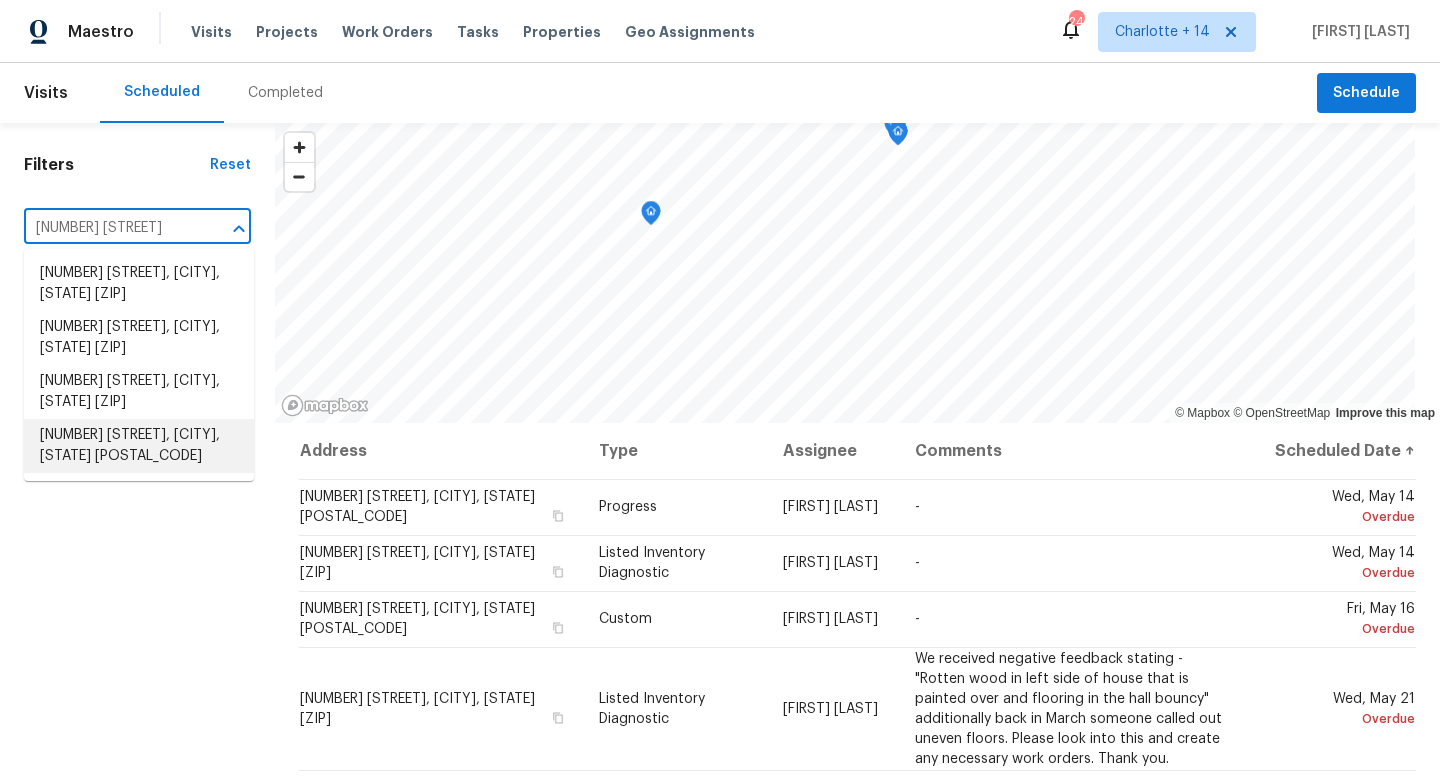 click on "[NUMBER] [STREET], [CITY], [STATE] [POSTAL_CODE]" at bounding box center [139, 446] 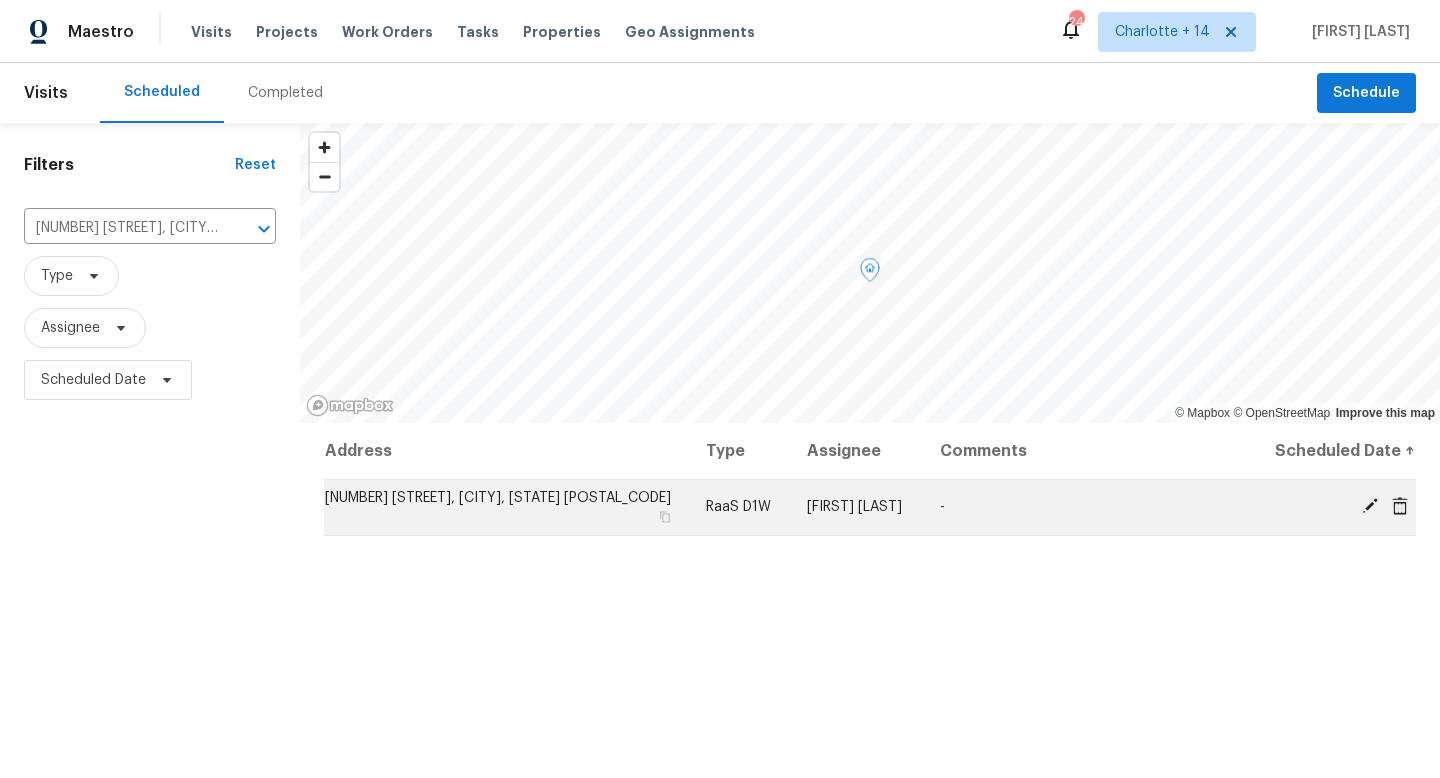 click 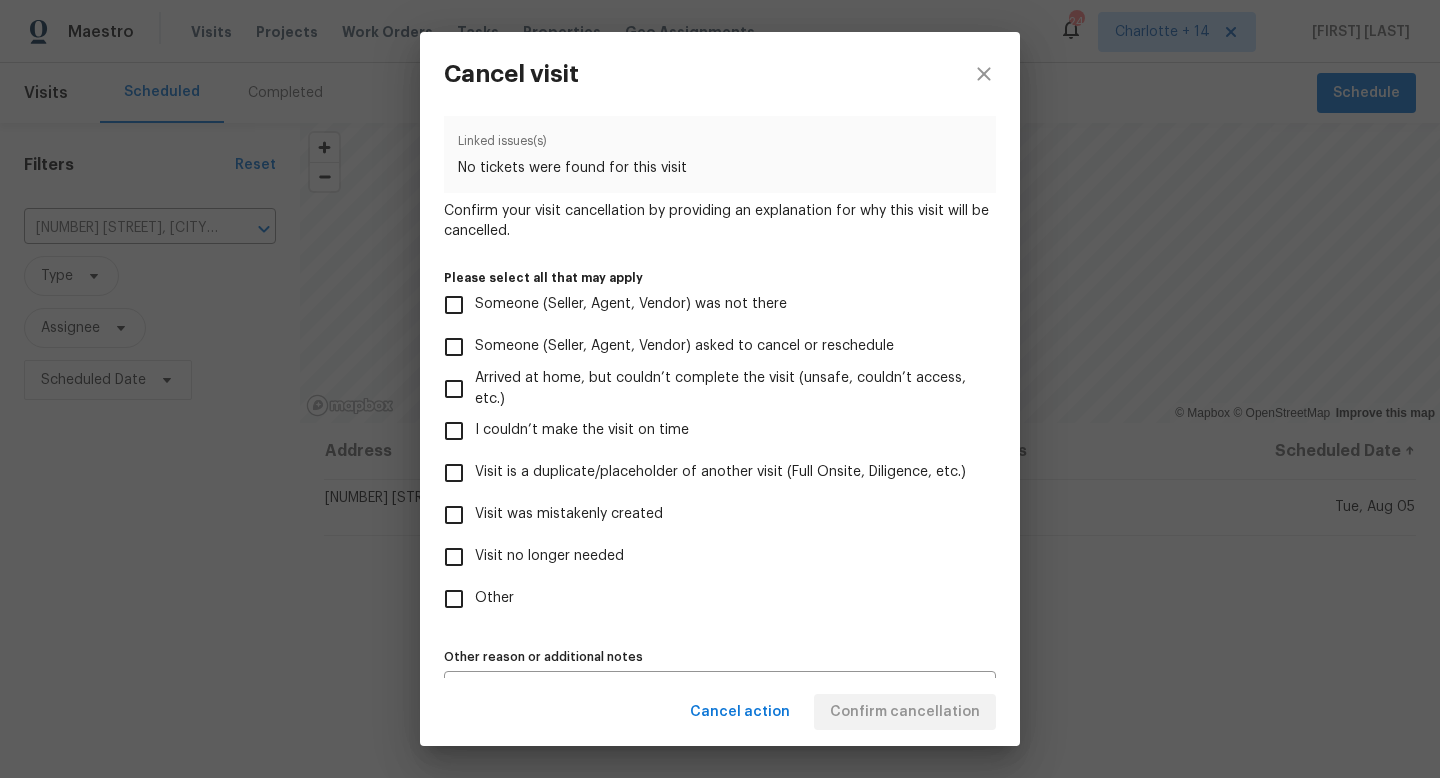 scroll, scrollTop: 118, scrollLeft: 0, axis: vertical 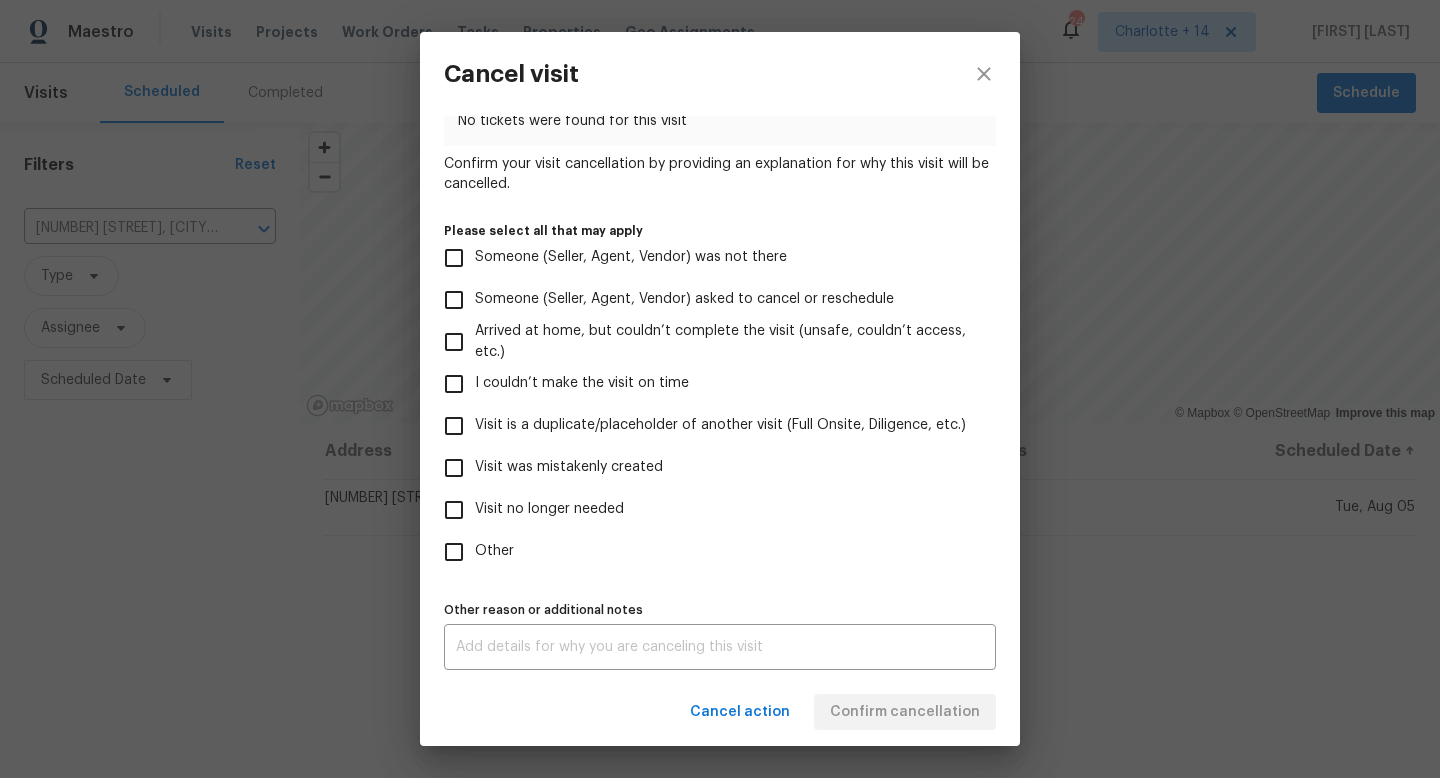 click on "Visit was mistakenly created" at bounding box center (454, 468) 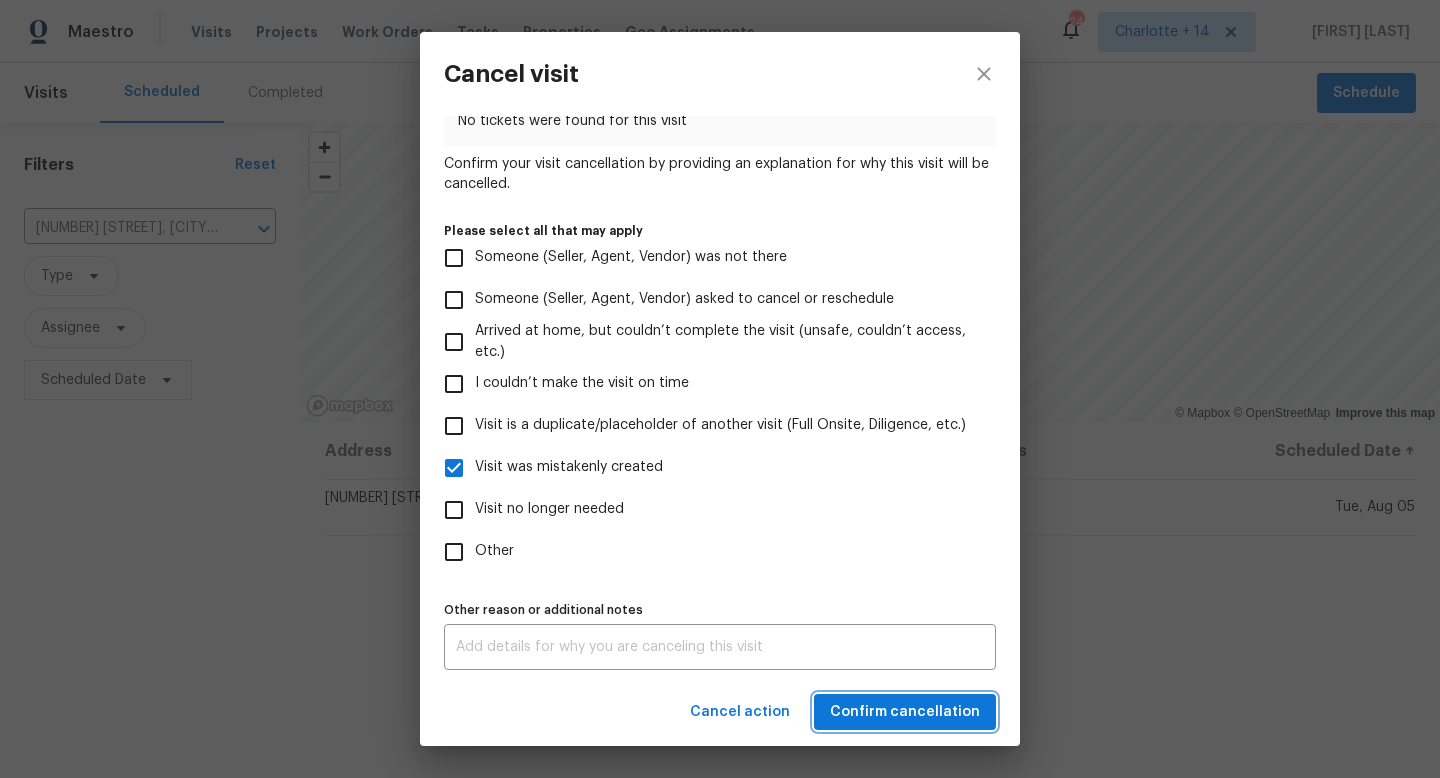 click on "Confirm cancellation" at bounding box center [905, 712] 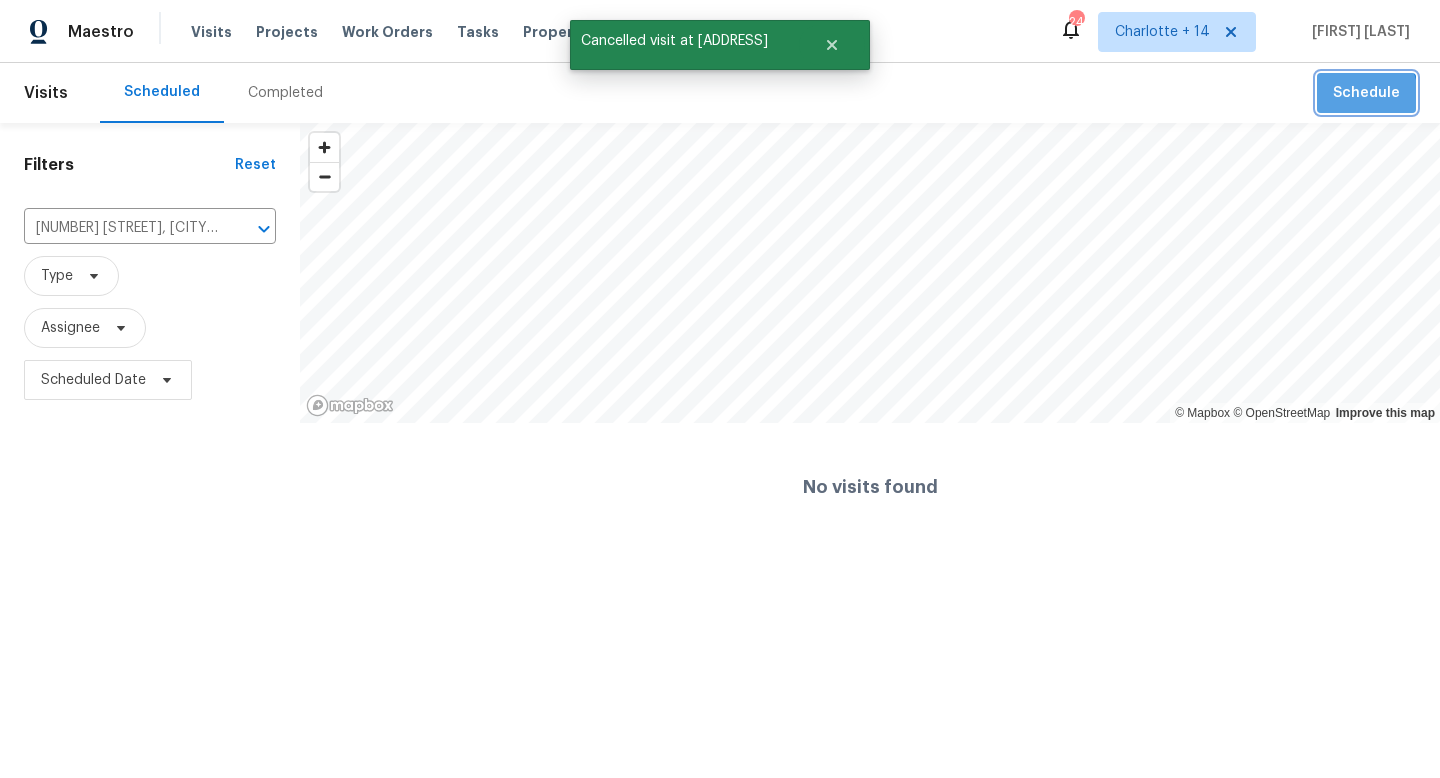 click on "Schedule" at bounding box center [1366, 93] 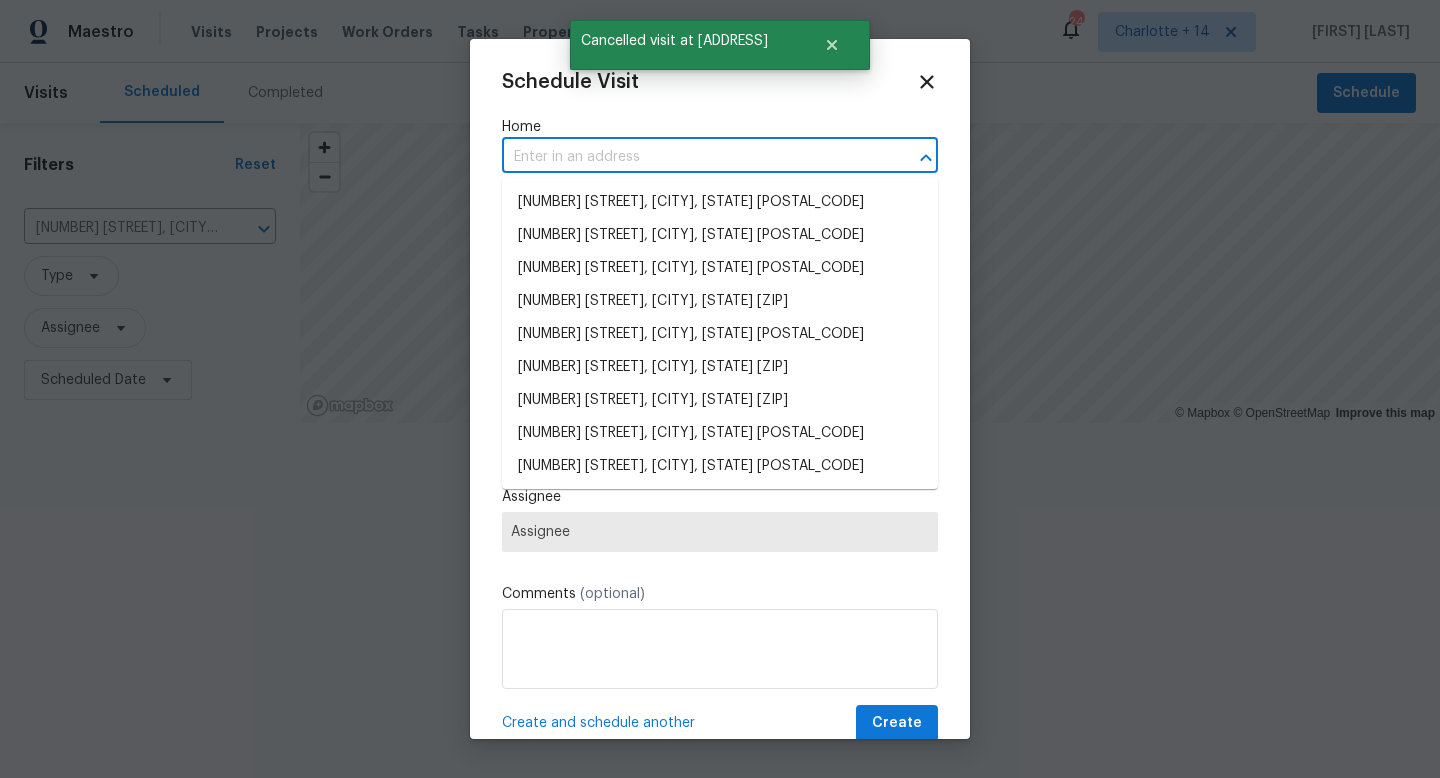 click at bounding box center (692, 157) 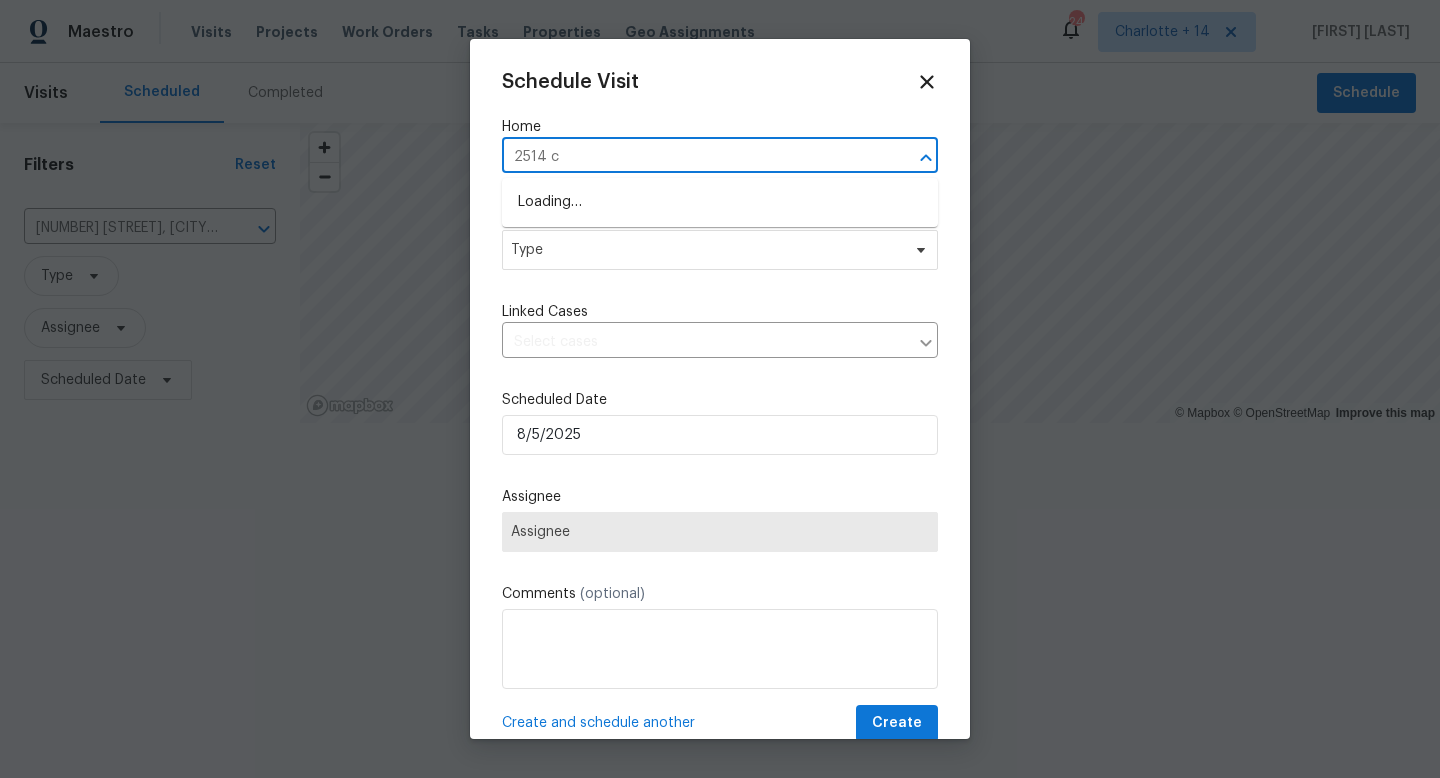type on "[NUMBER] [STREET]" 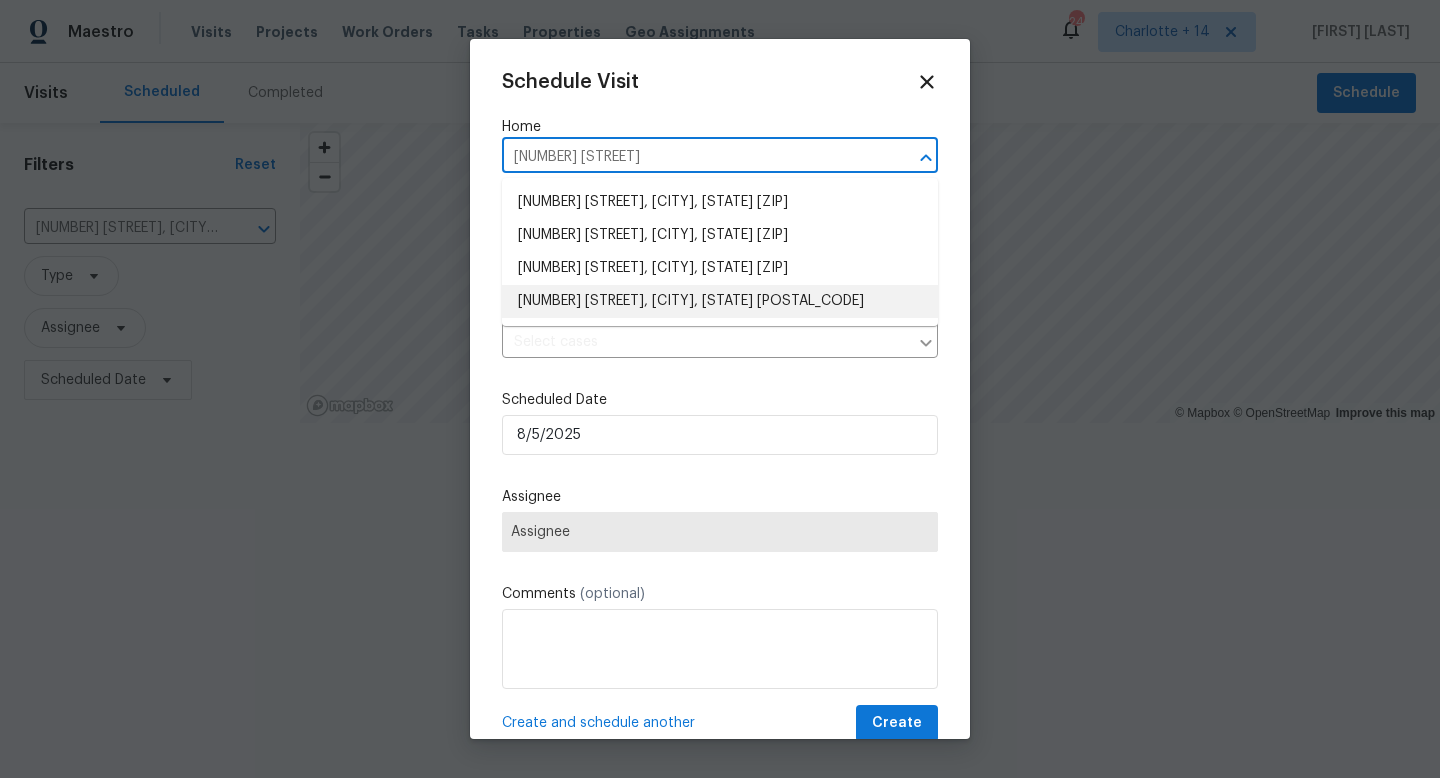 click on "[NUMBER] [STREET], [CITY], [STATE] [POSTAL_CODE]" at bounding box center (720, 301) 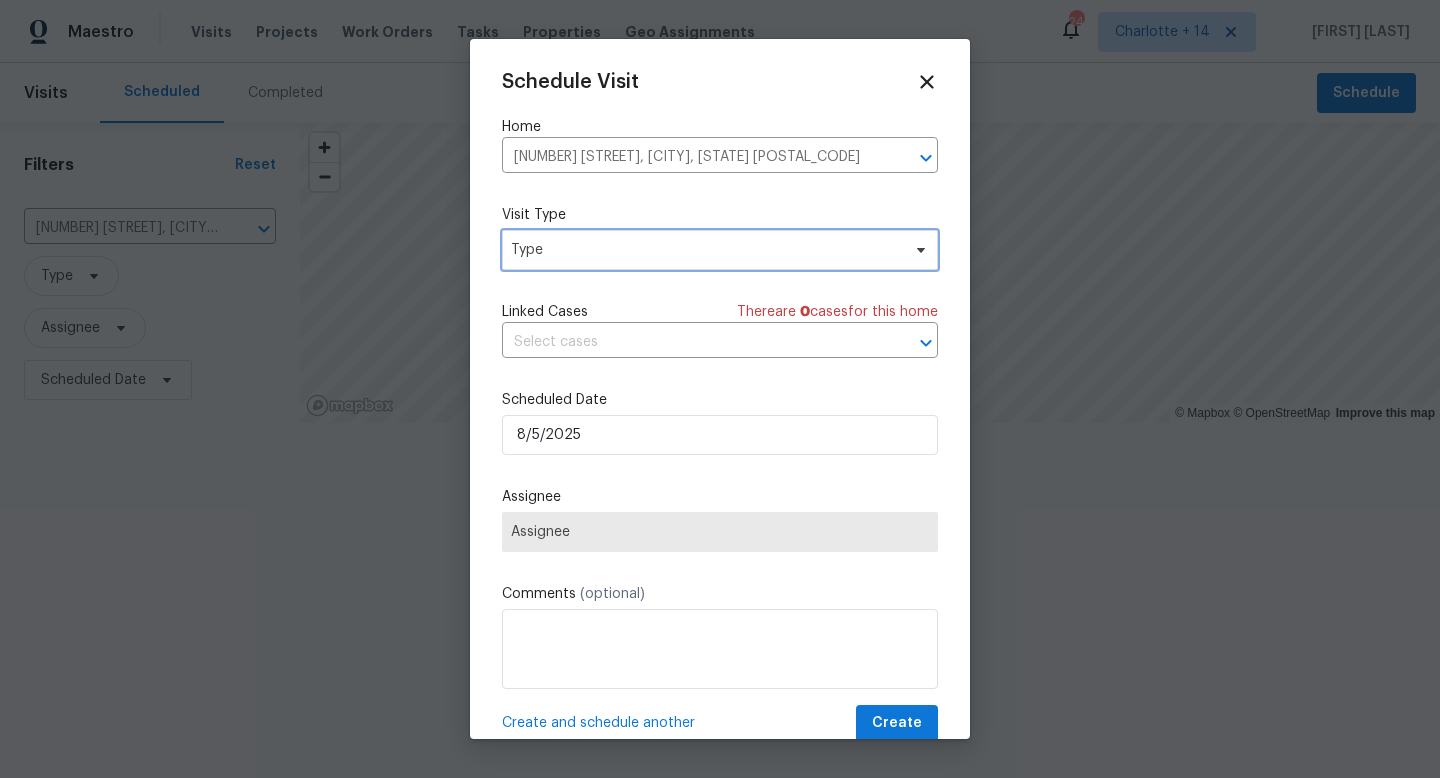 click on "Type" at bounding box center (705, 250) 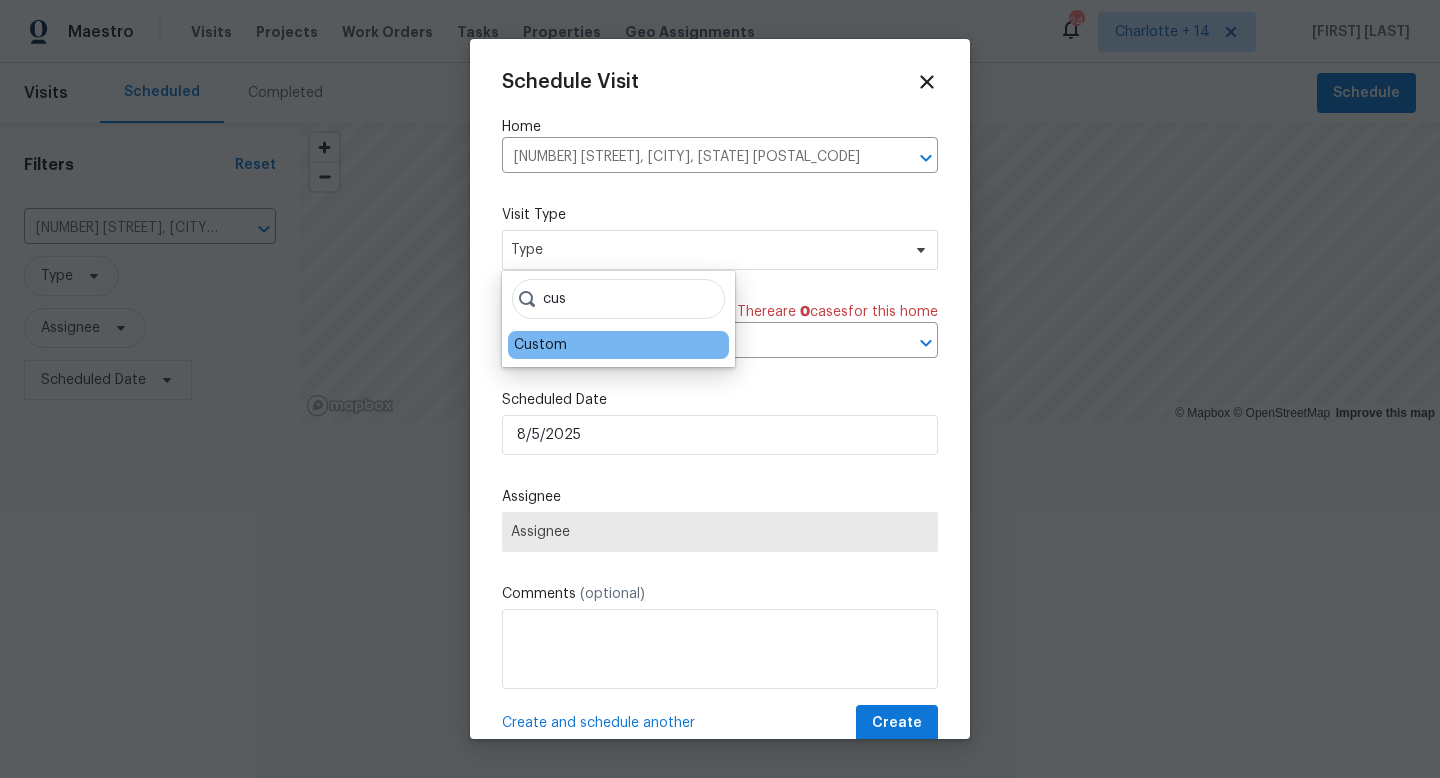 type on "cus" 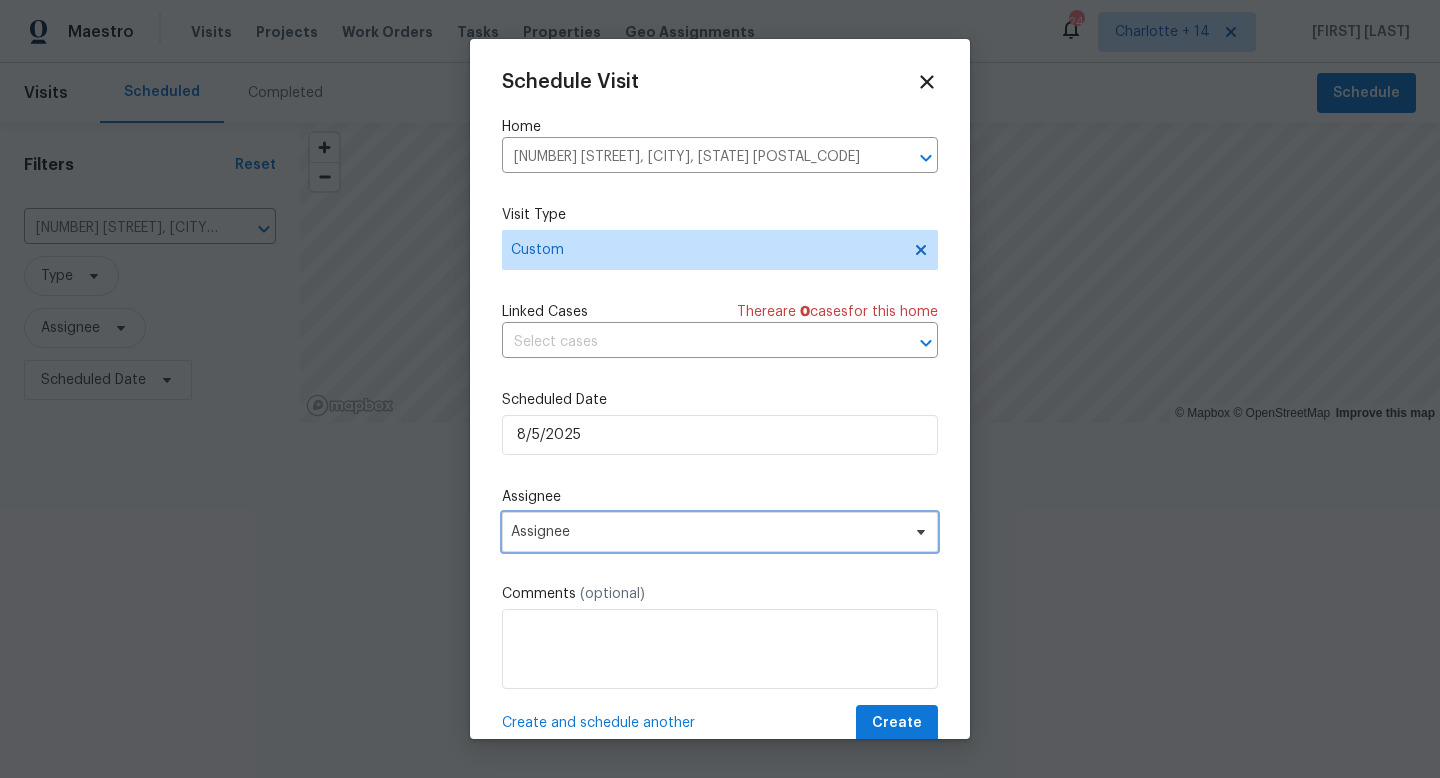 click on "Assignee" at bounding box center (707, 532) 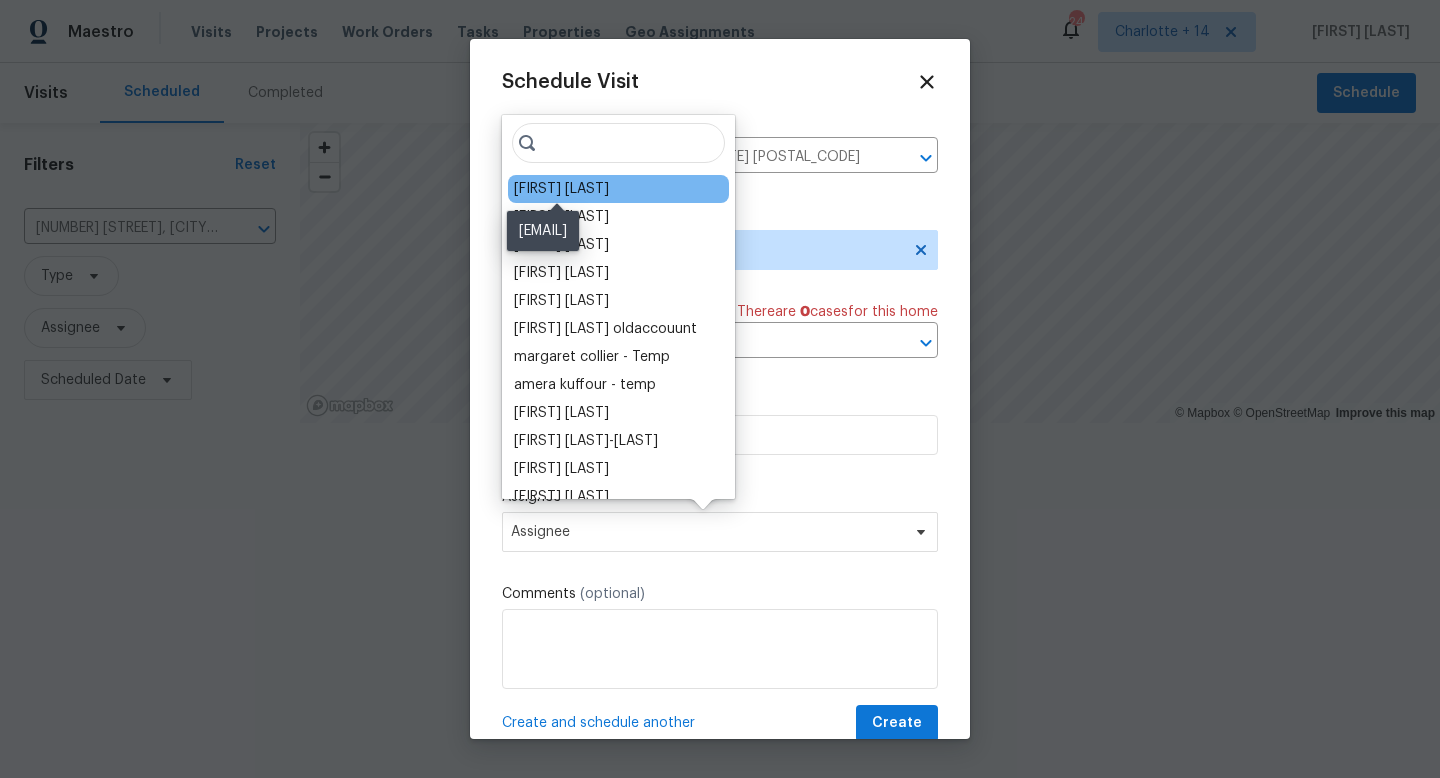 click on "[FIRST] [LAST]" at bounding box center (561, 189) 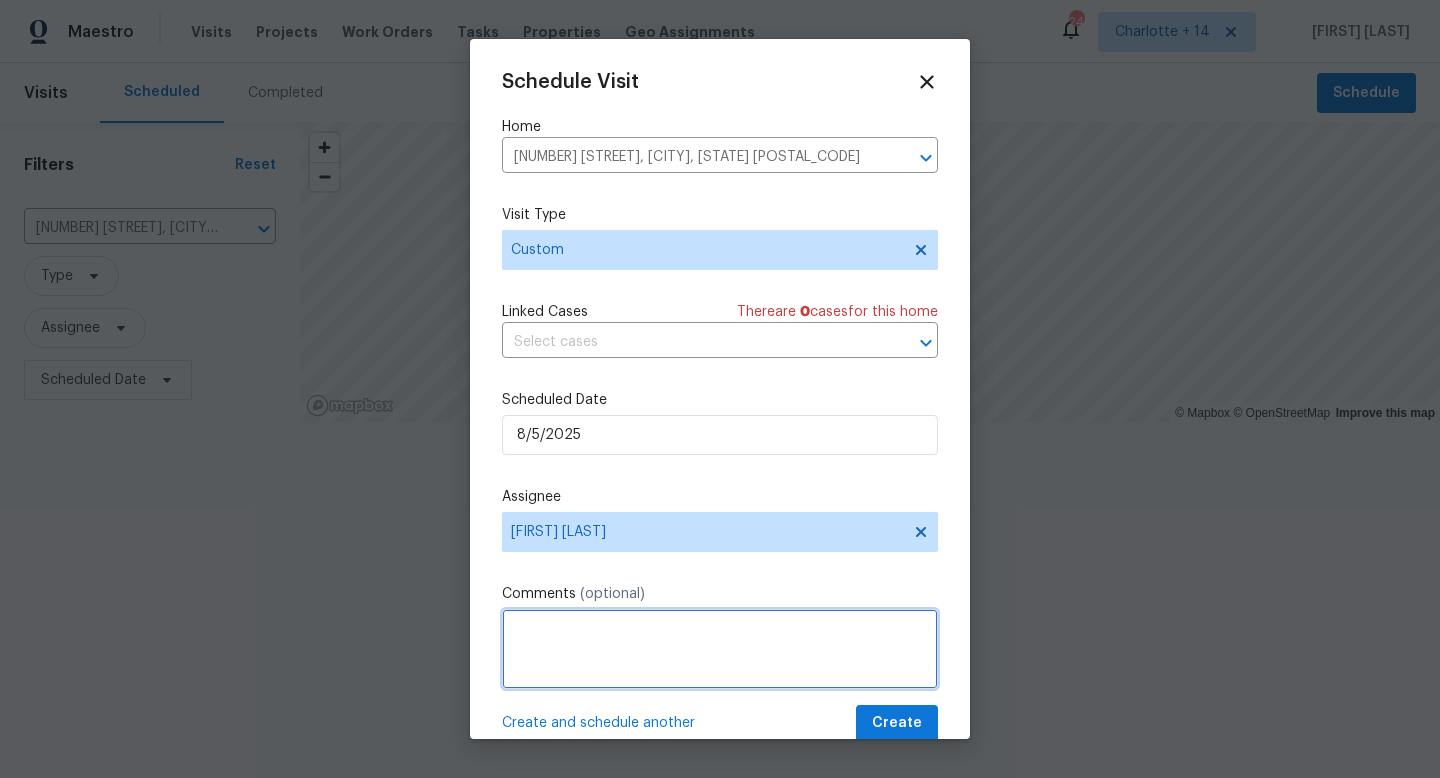 click at bounding box center [720, 649] 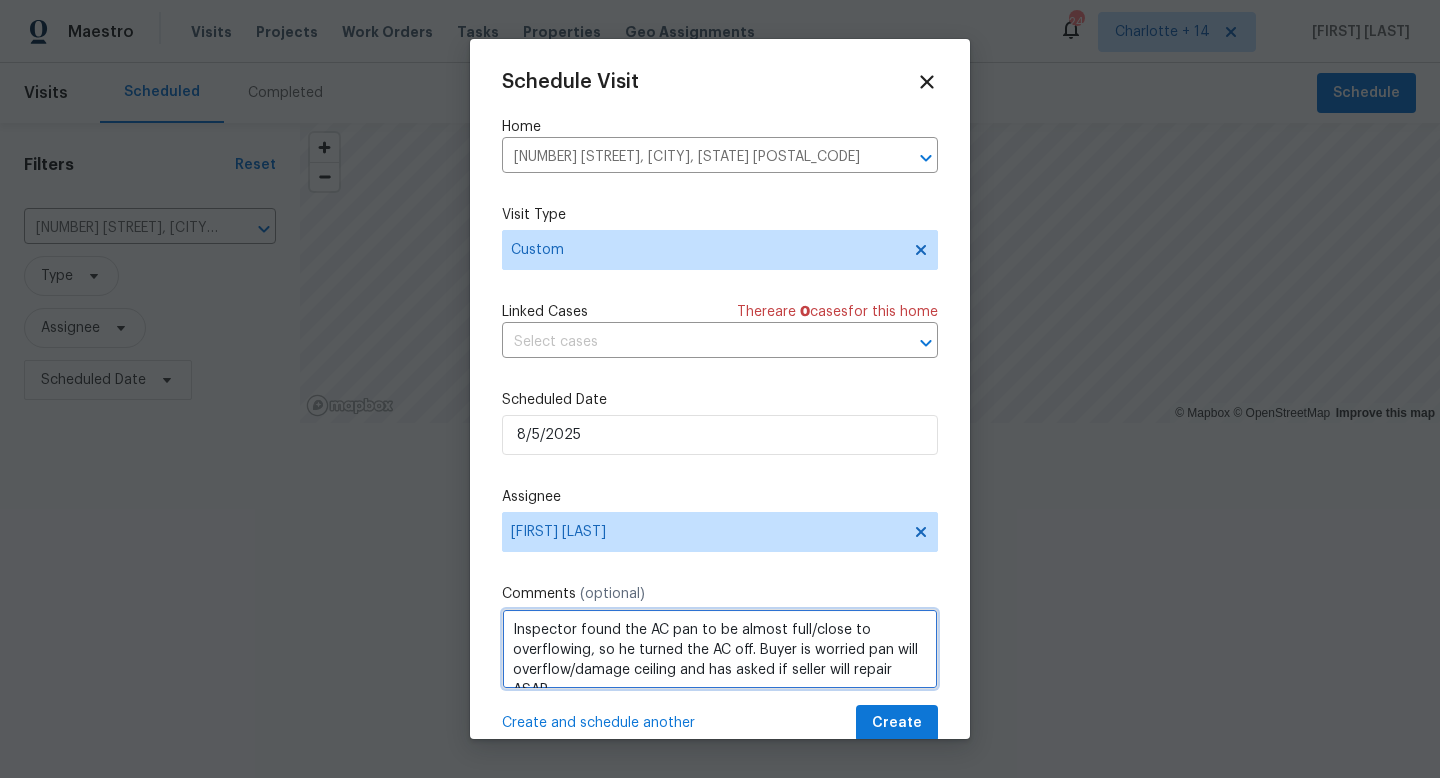 scroll, scrollTop: 29, scrollLeft: 0, axis: vertical 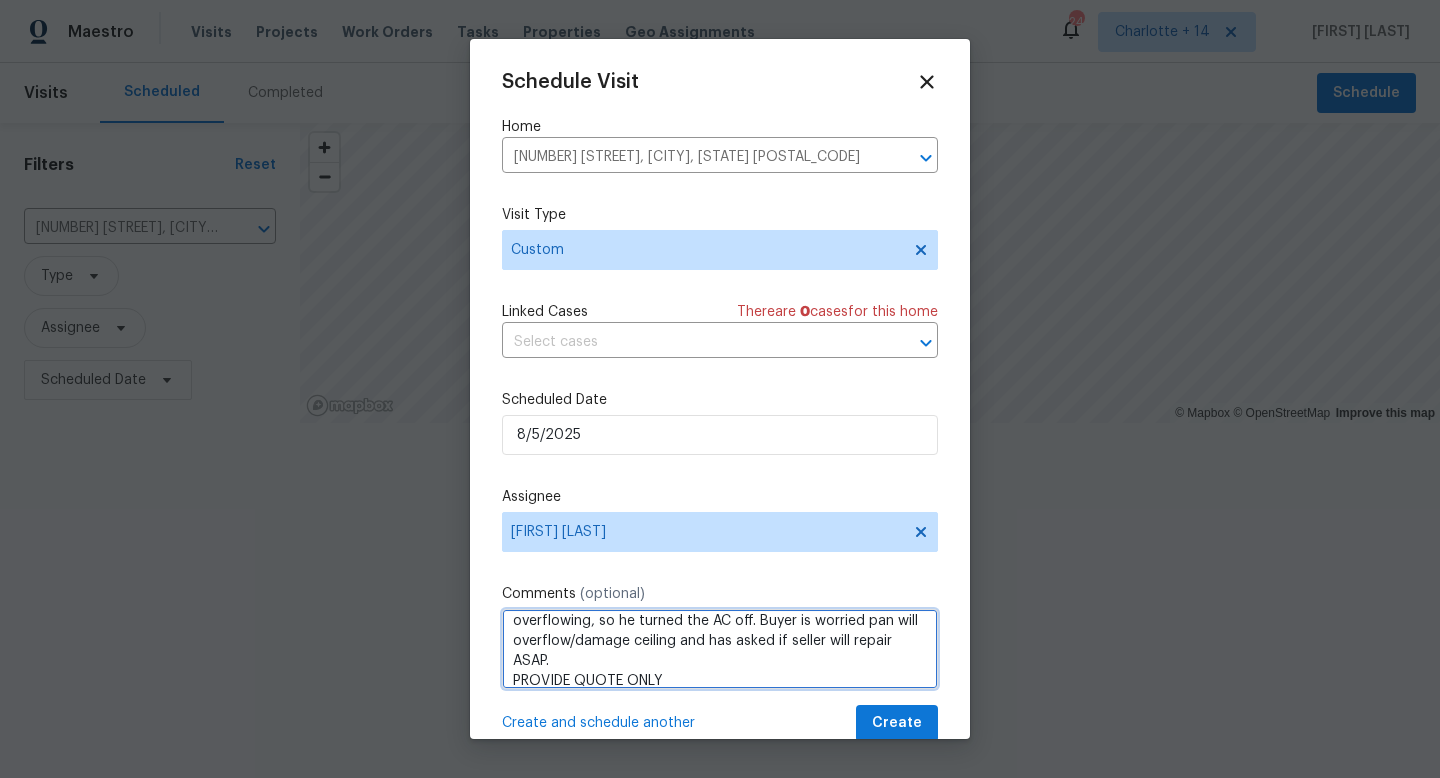 type on "Inspector found the AC pan to be almost full/close to overflowing, so he turned the AC off. Buyer is worried pan will overflow/damage ceiling and has asked if seller will repair ASAP.
PROVIDE QUOTE ONLY" 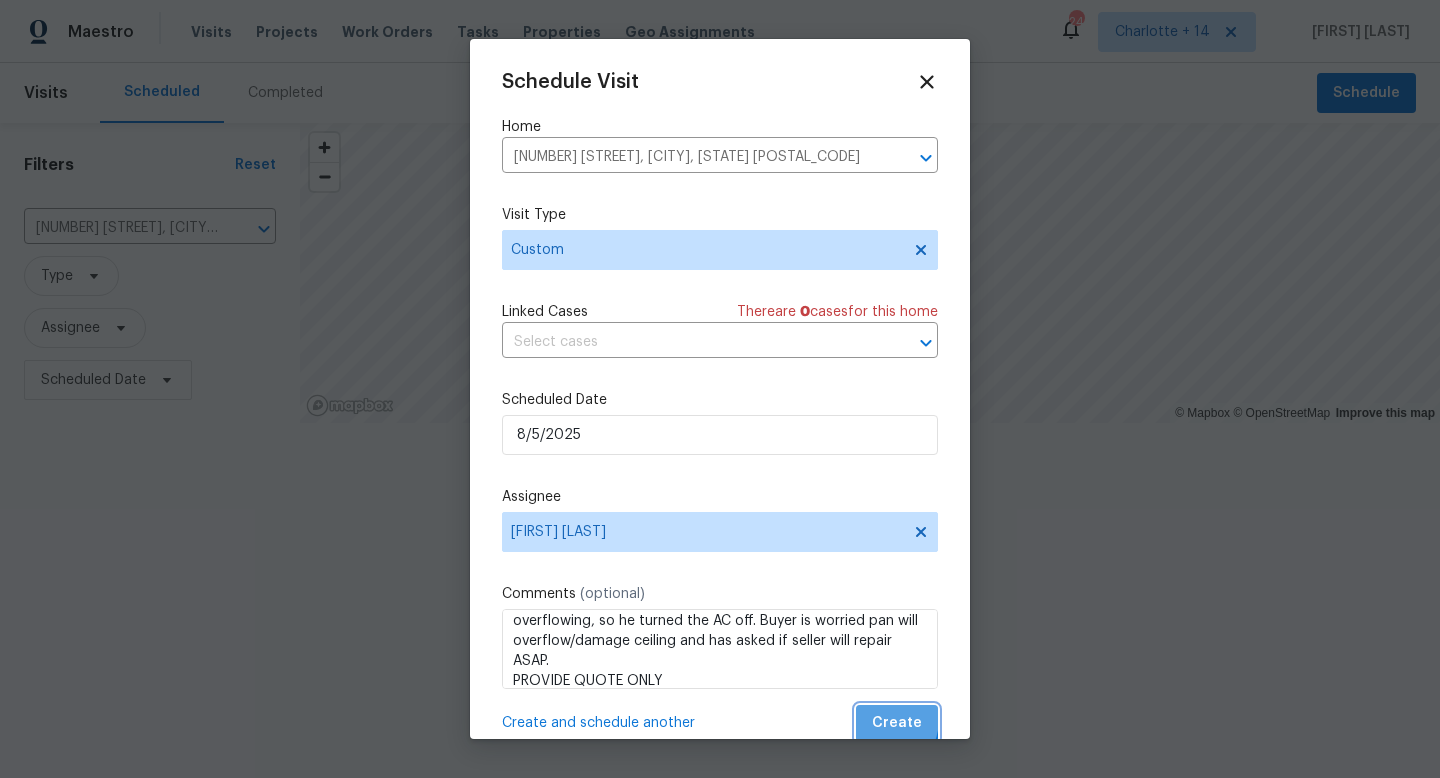 click on "Create" at bounding box center (897, 723) 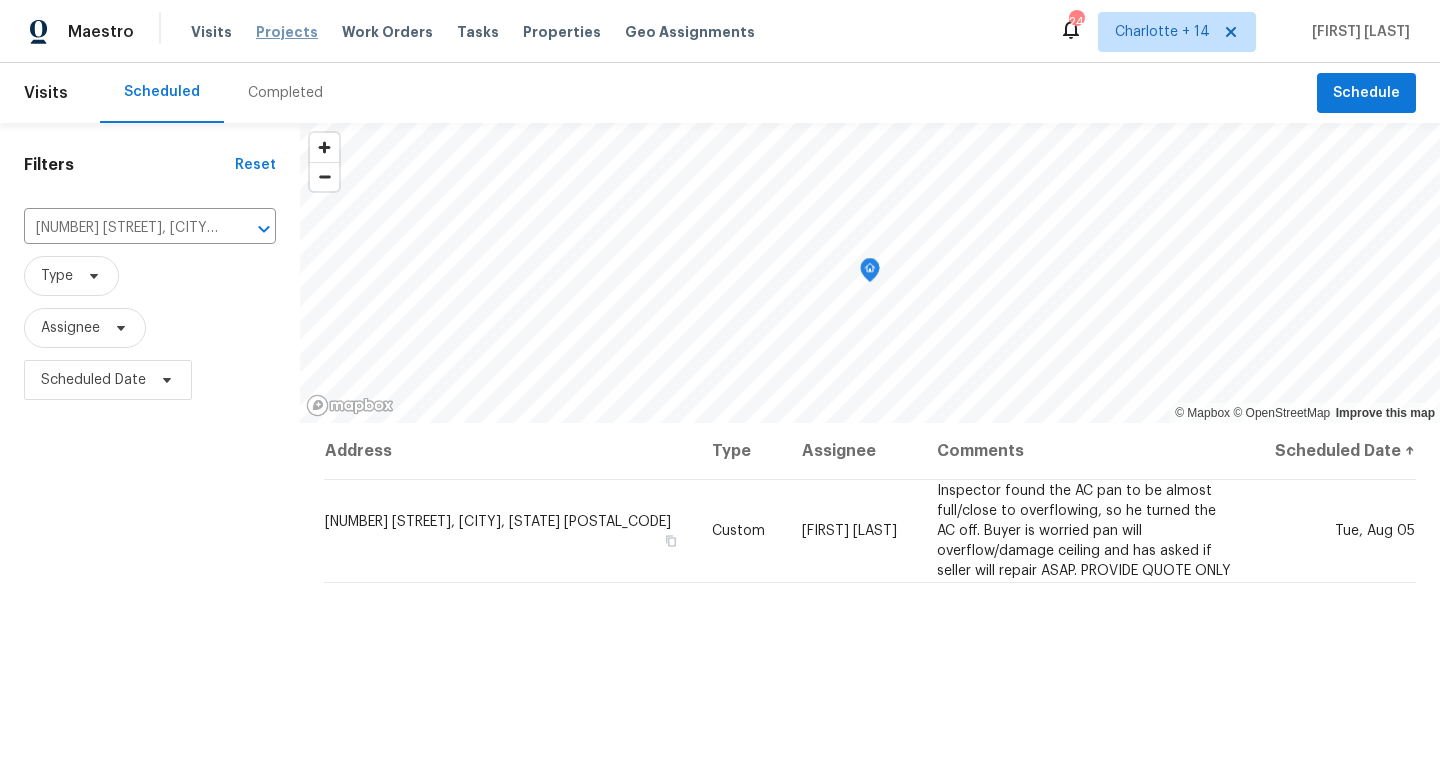 click on "Projects" at bounding box center [287, 32] 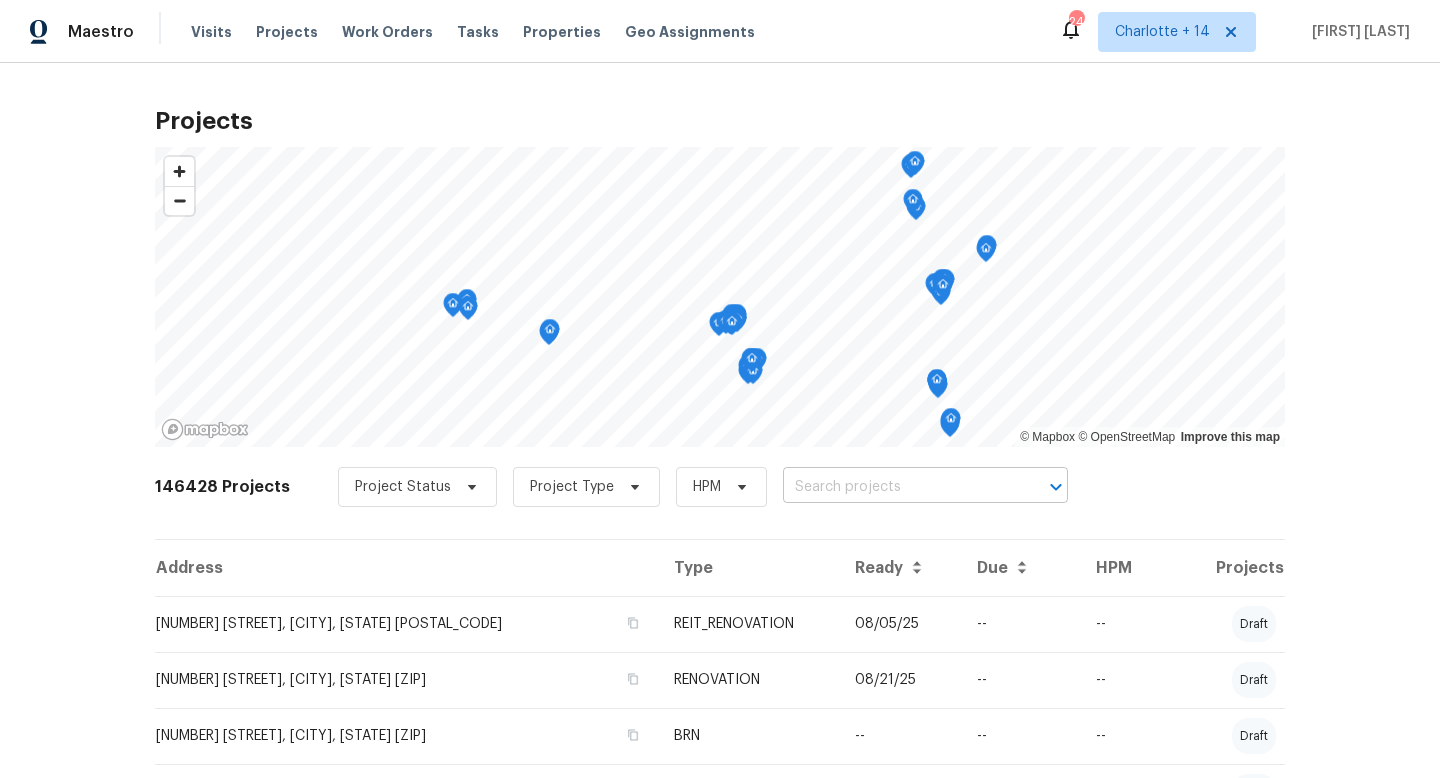 click at bounding box center [897, 487] 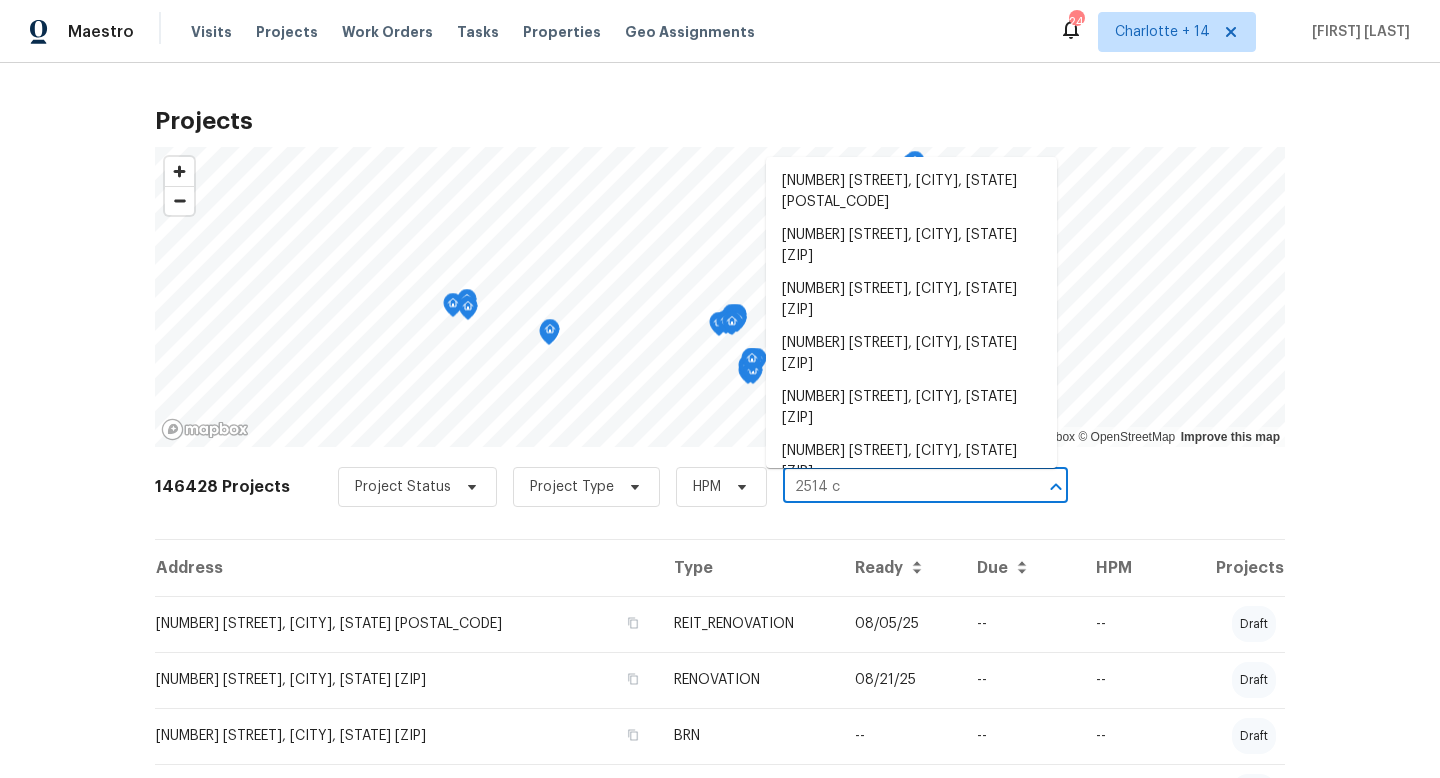 type on "[NUMBER] [STREET]" 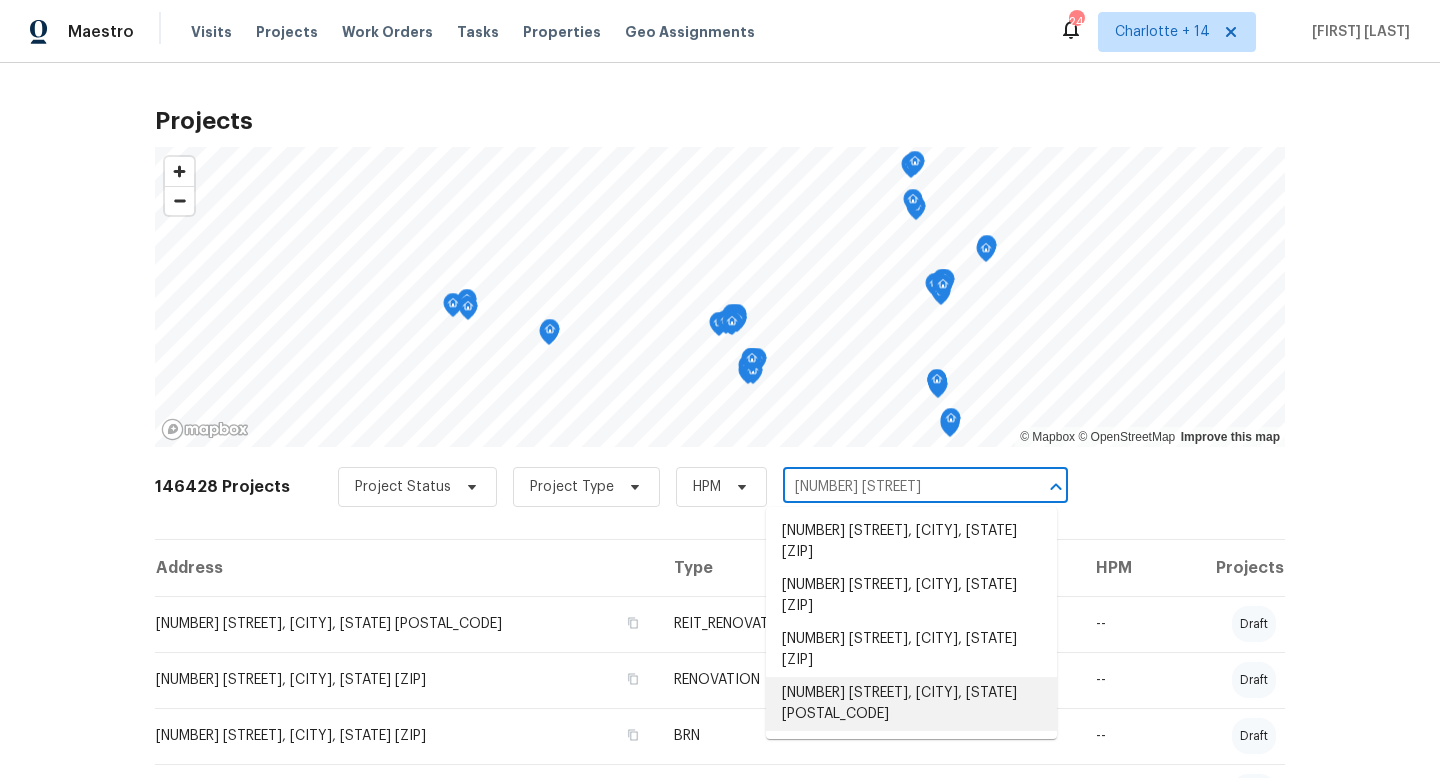 click on "[NUMBER] [STREET], [CITY], [STATE] [POSTAL_CODE]" at bounding box center [911, 704] 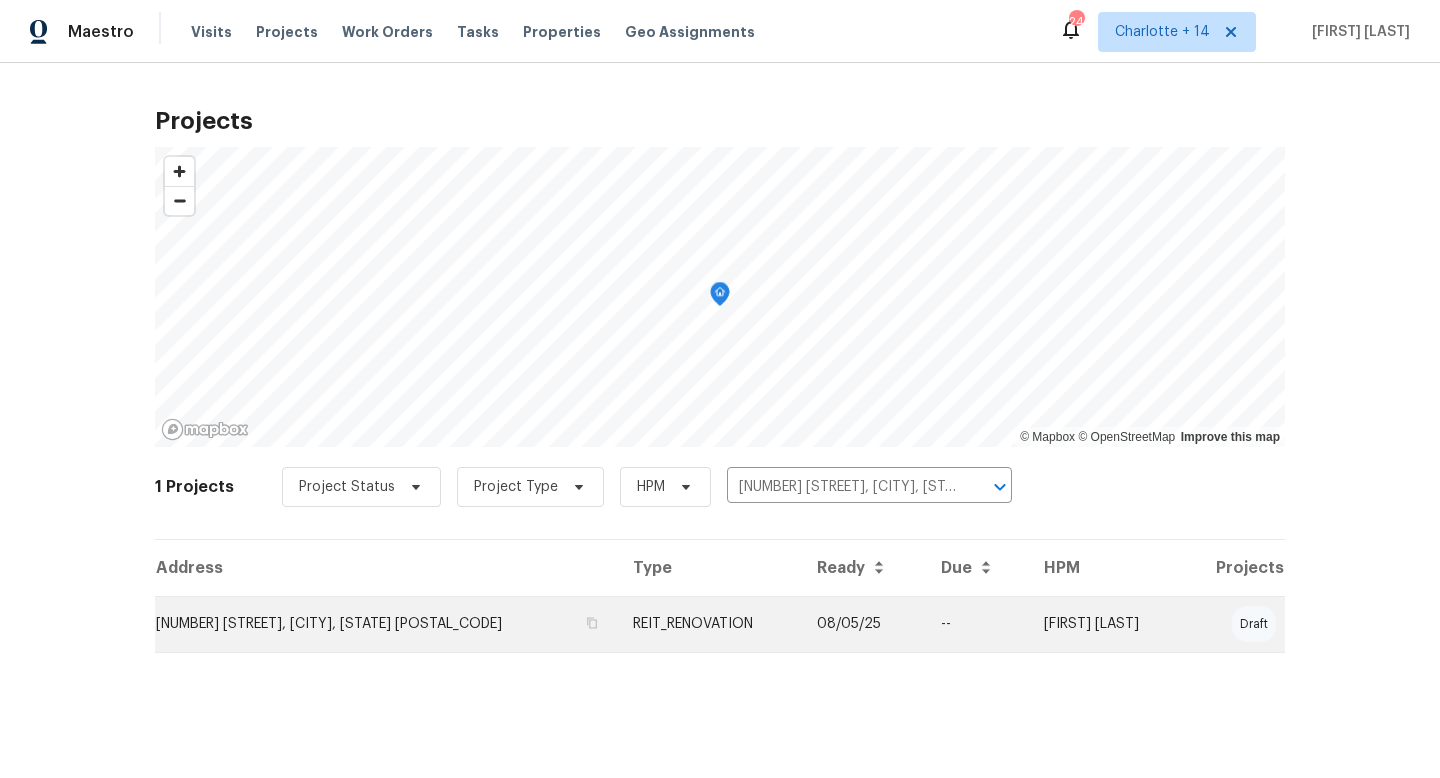 click on "REIT_RENOVATION" at bounding box center [709, 624] 